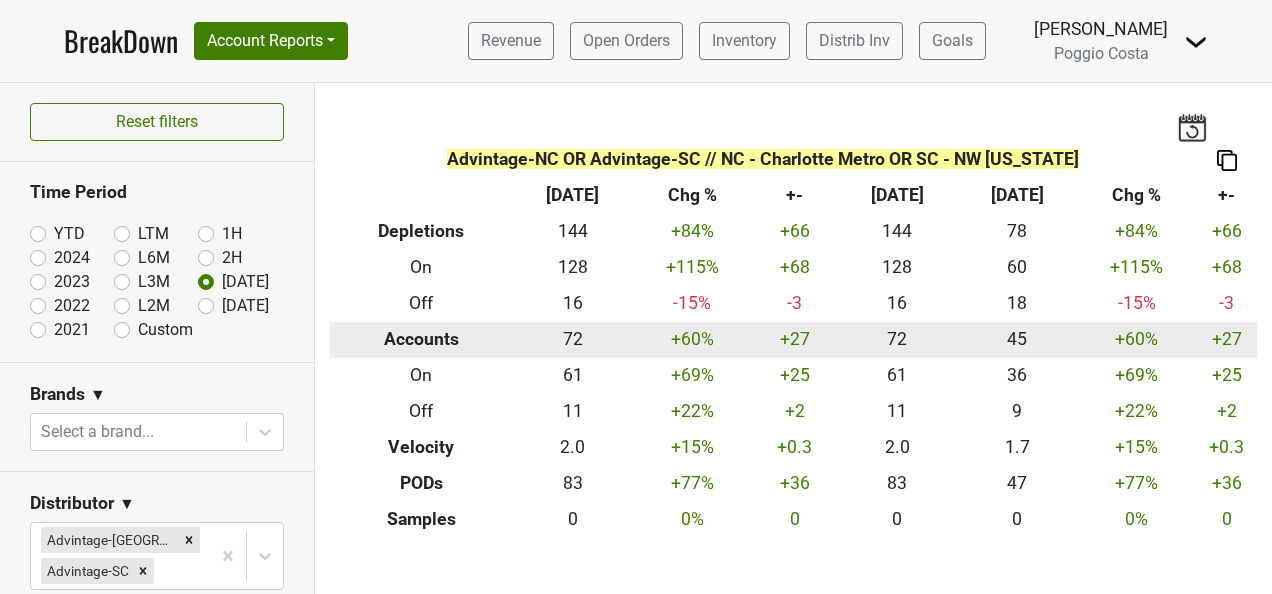 scroll, scrollTop: 0, scrollLeft: 0, axis: both 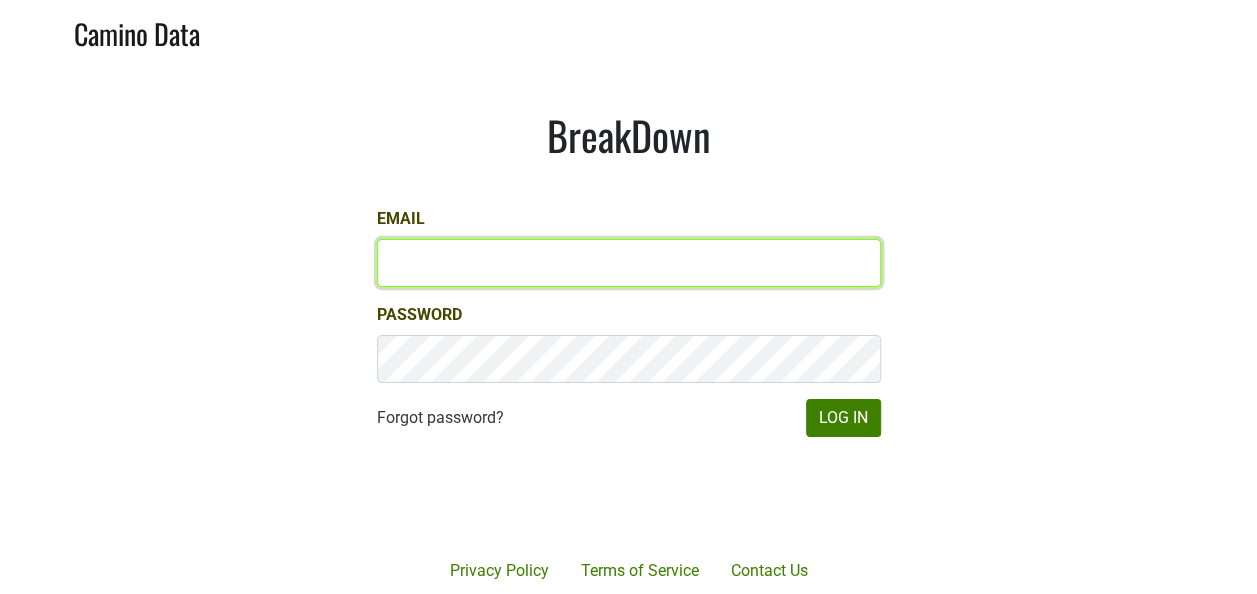 click on "Email" at bounding box center (629, 263) 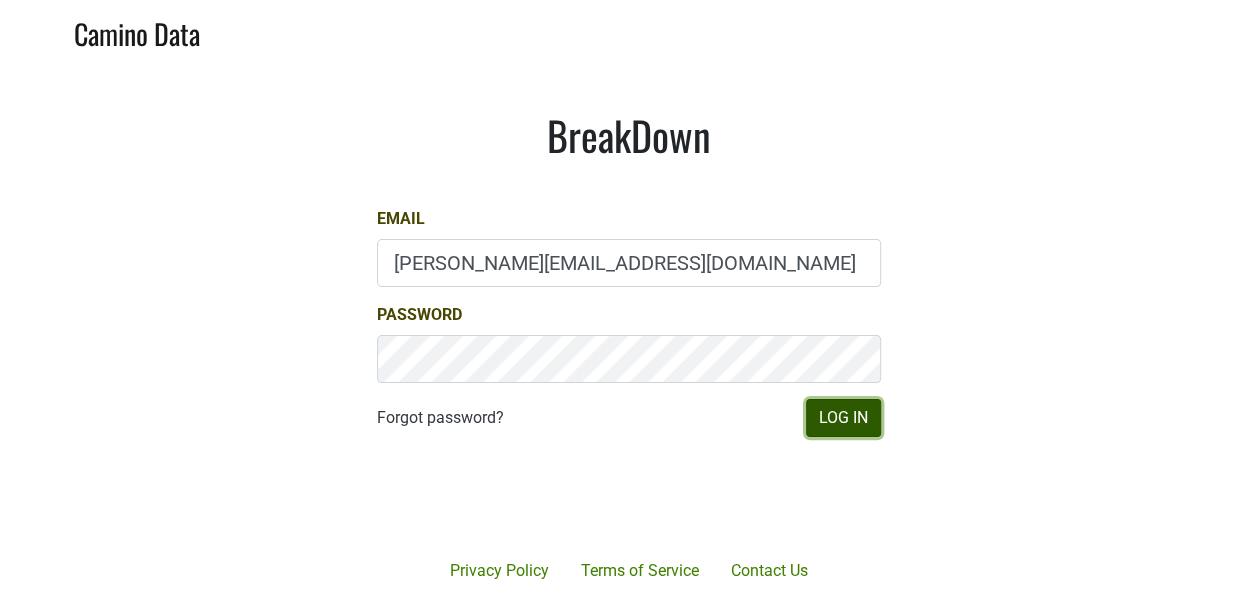 click on "Log In" at bounding box center (843, 418) 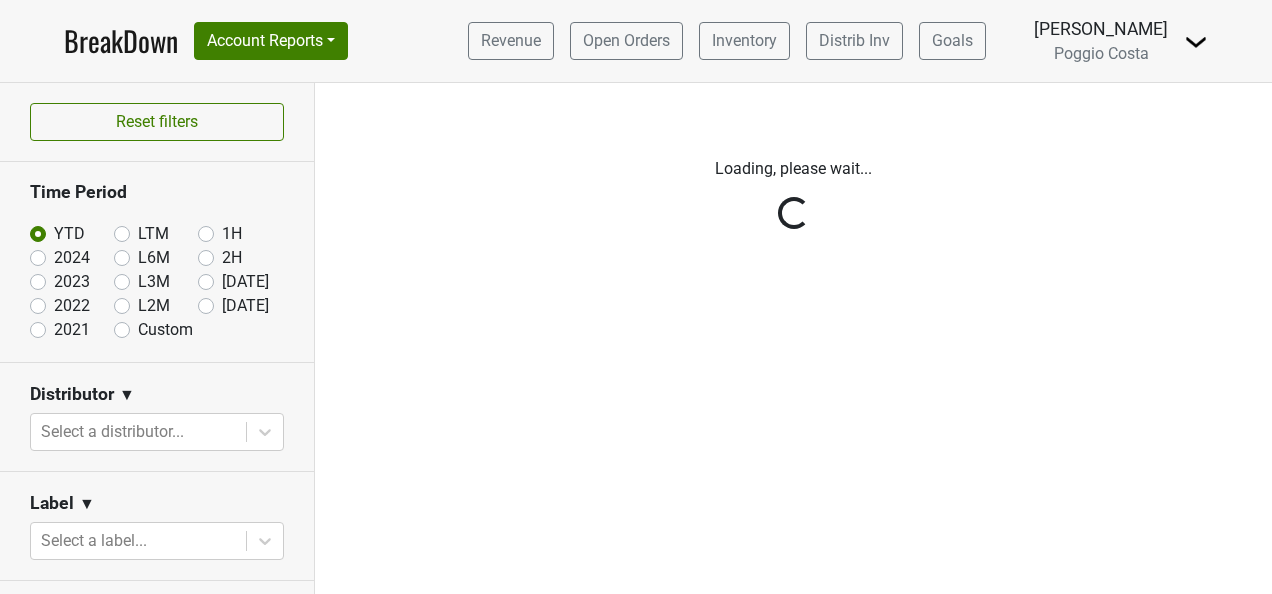 scroll, scrollTop: 0, scrollLeft: 0, axis: both 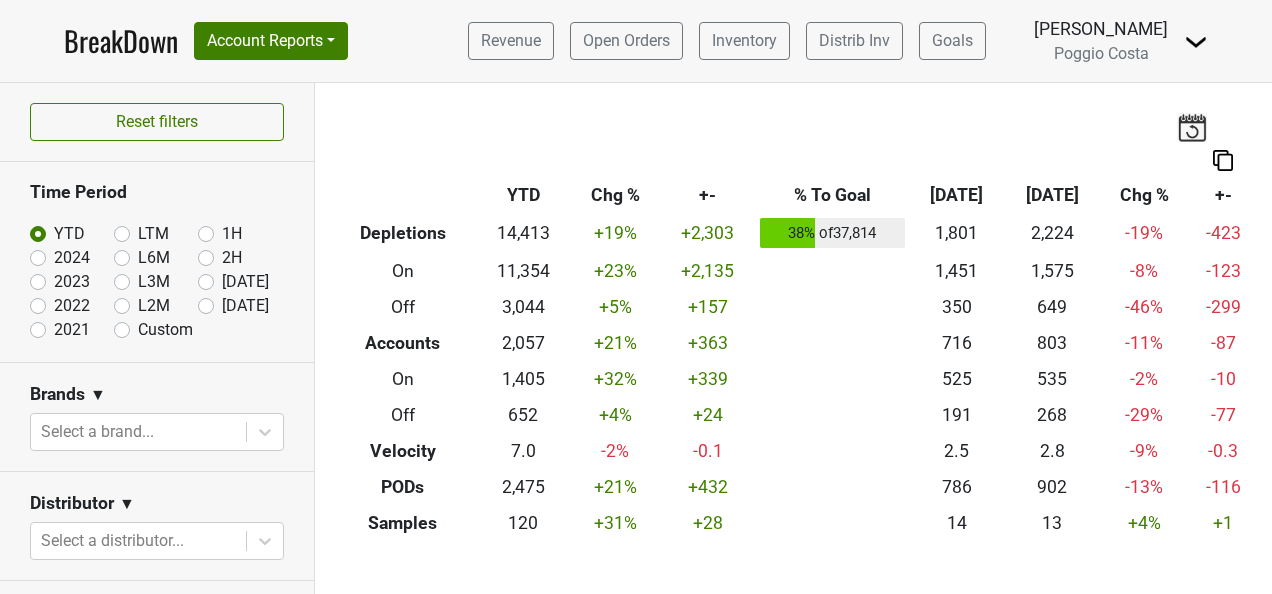 click on "[DATE]" at bounding box center (245, 282) 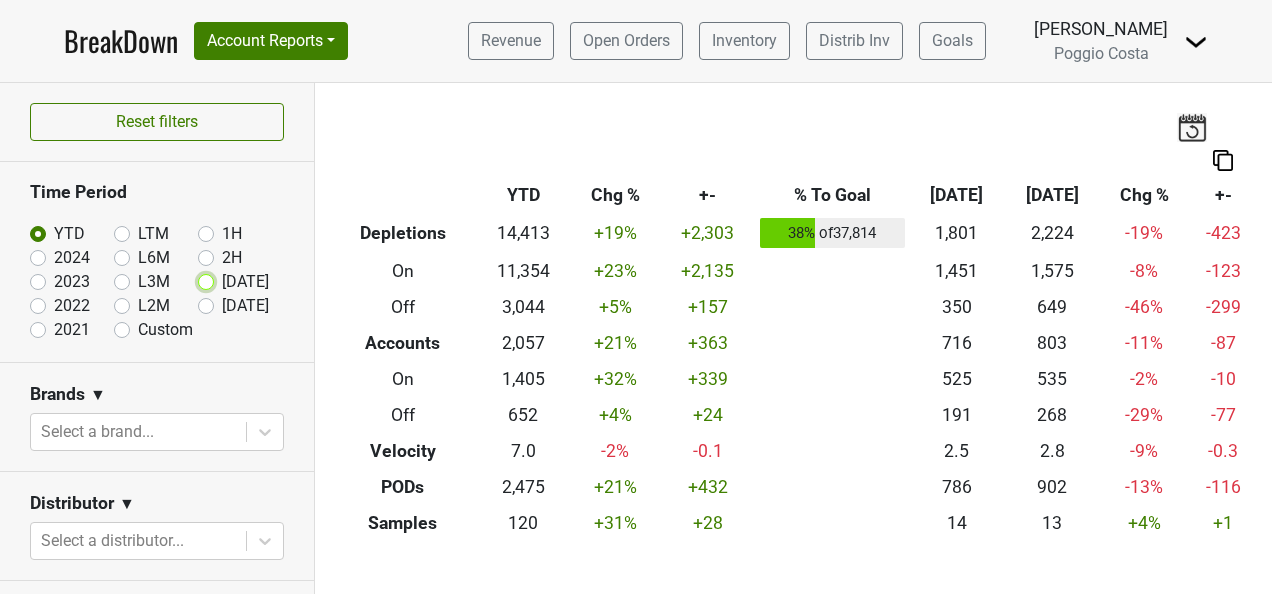 click on "[DATE]" at bounding box center (238, 280) 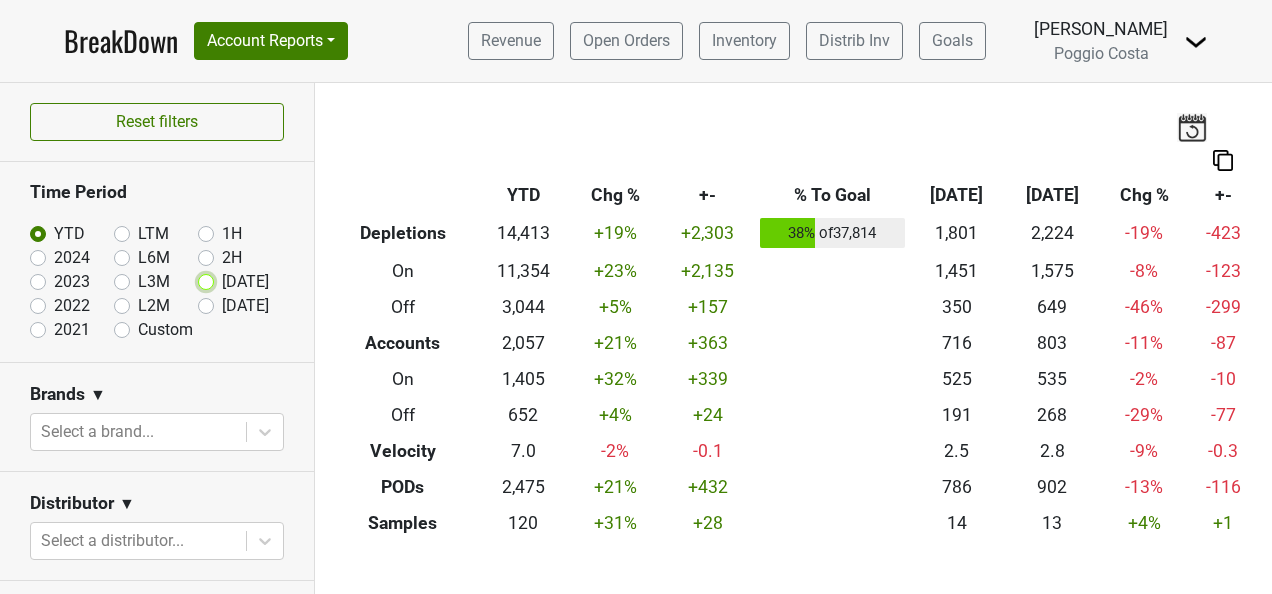 radio on "true" 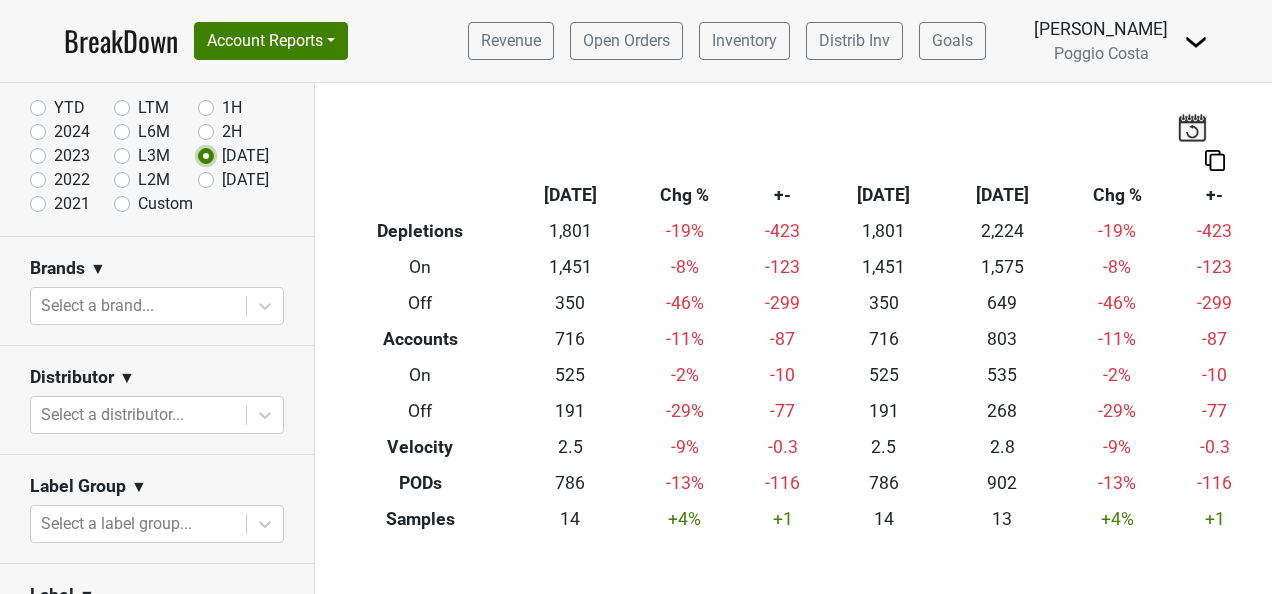 scroll, scrollTop: 200, scrollLeft: 0, axis: vertical 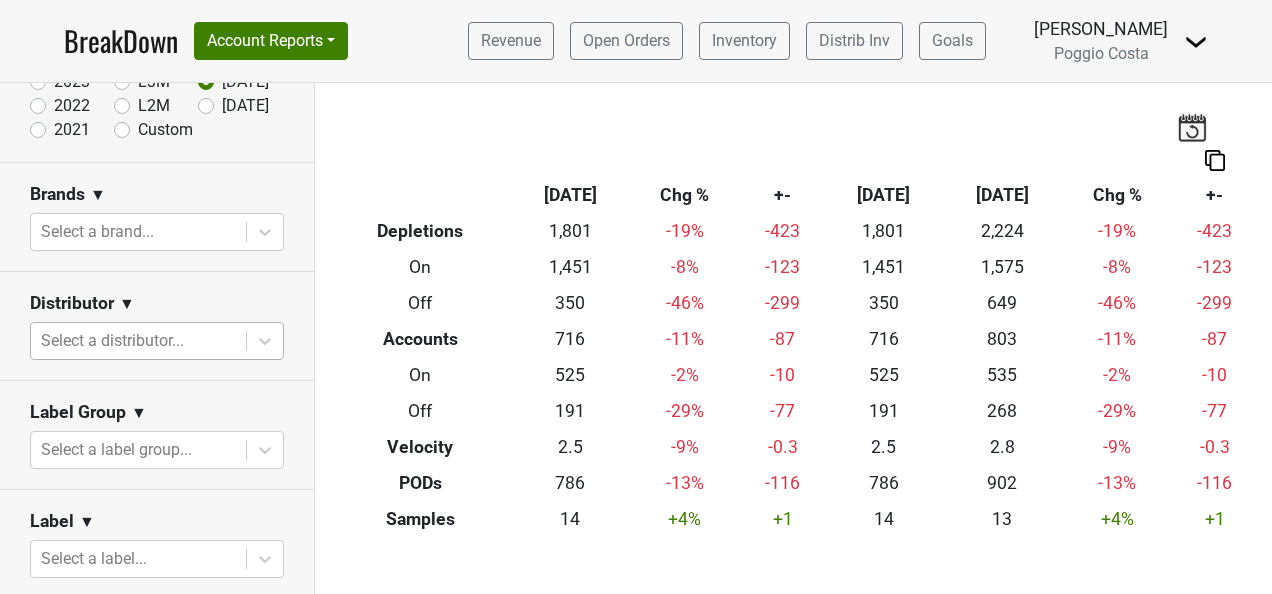 click at bounding box center (138, 341) 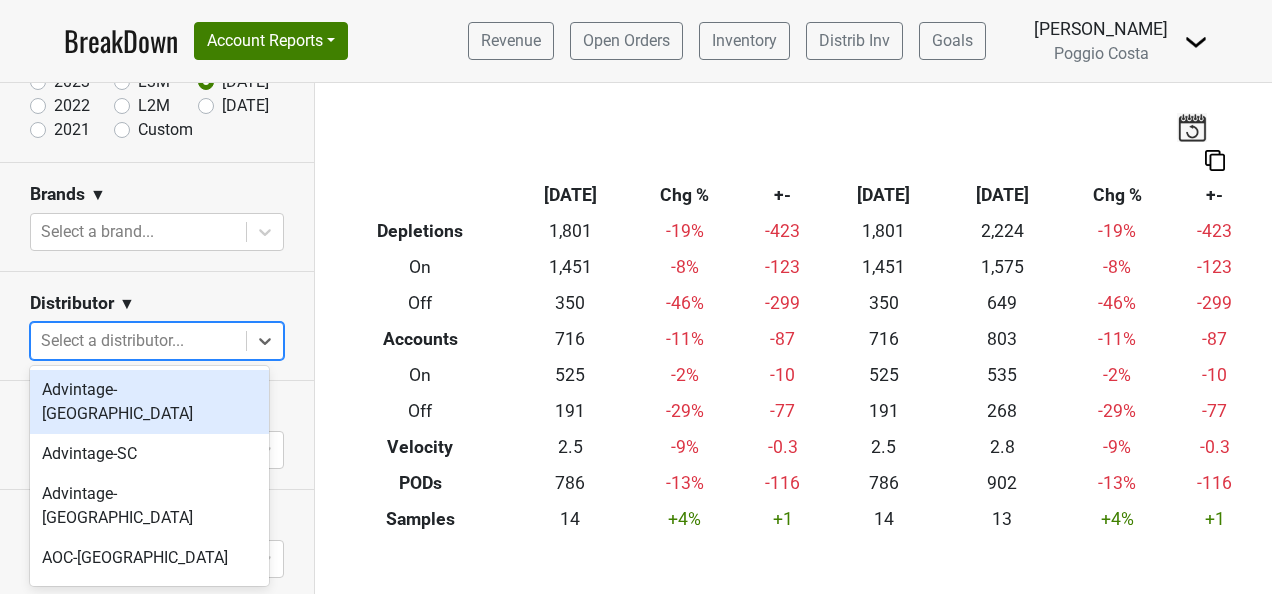 click on "Advintage-[GEOGRAPHIC_DATA]" at bounding box center [149, 402] 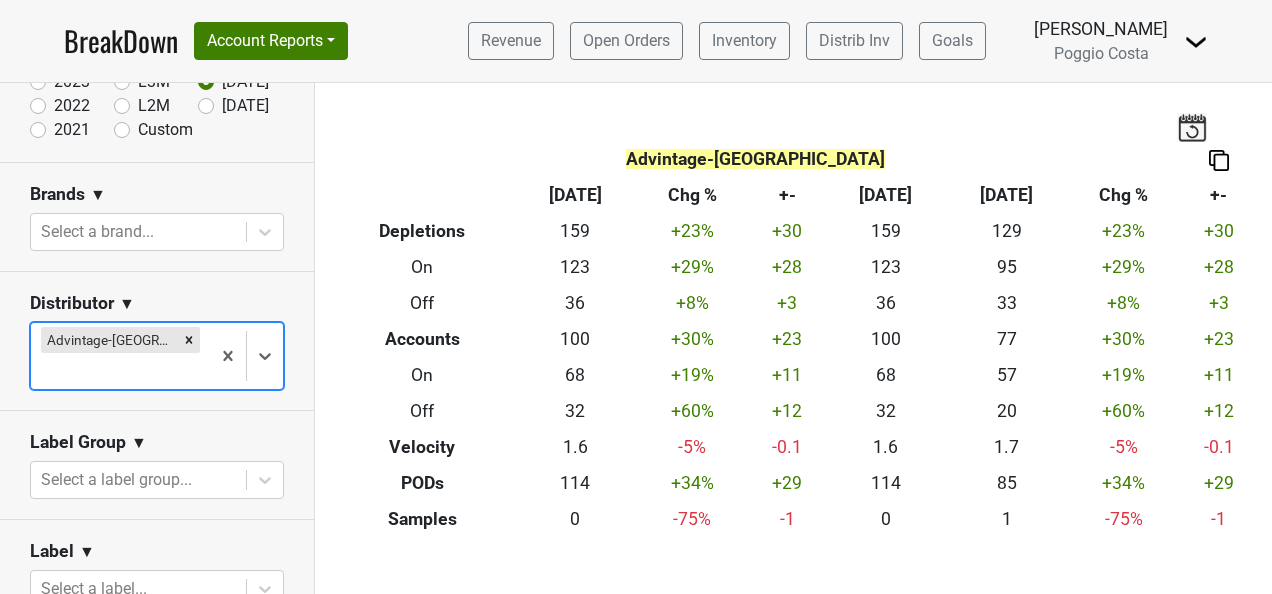 click at bounding box center (120, 371) 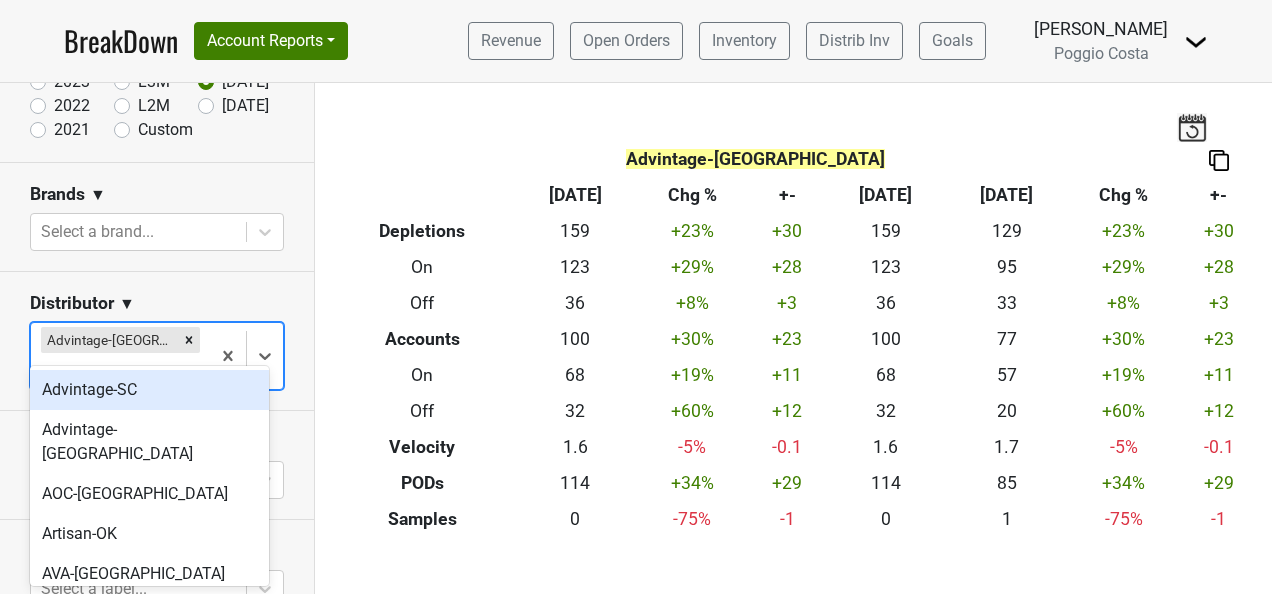 click on "Advintage-SC" at bounding box center [149, 390] 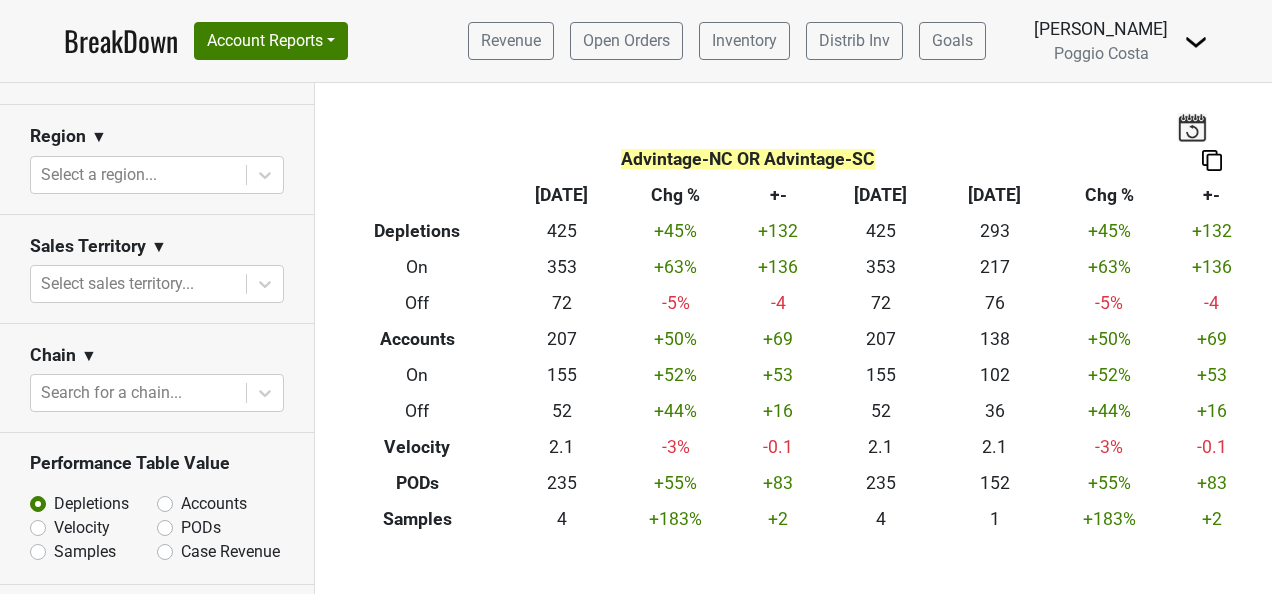 scroll, scrollTop: 800, scrollLeft: 0, axis: vertical 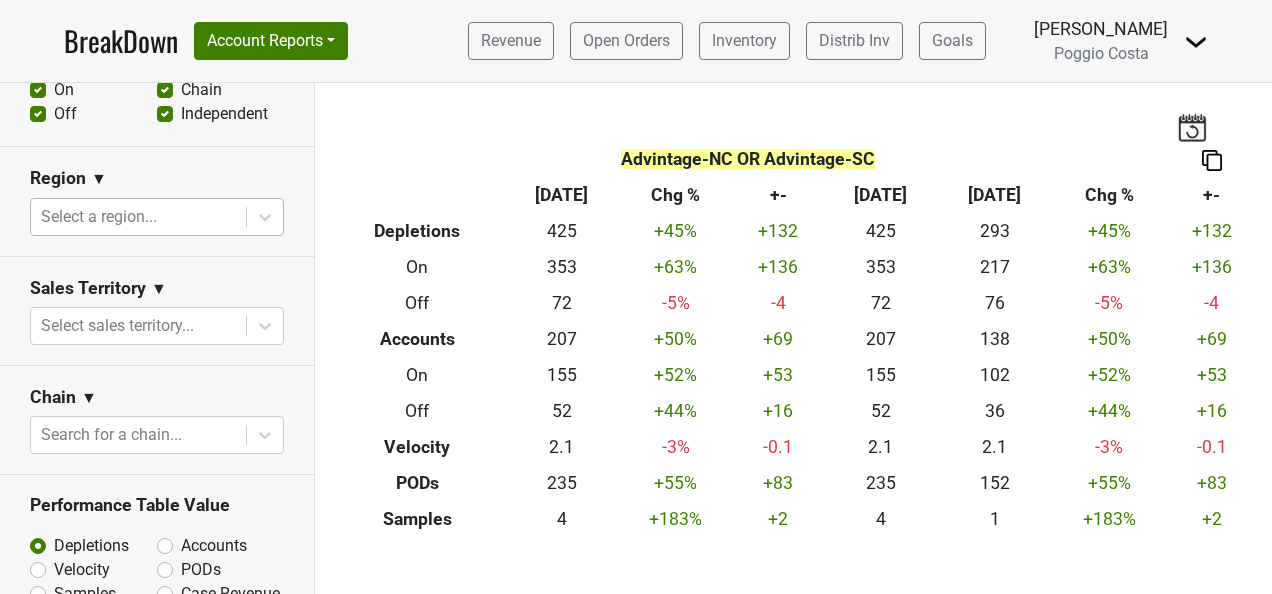 click at bounding box center (138, 217) 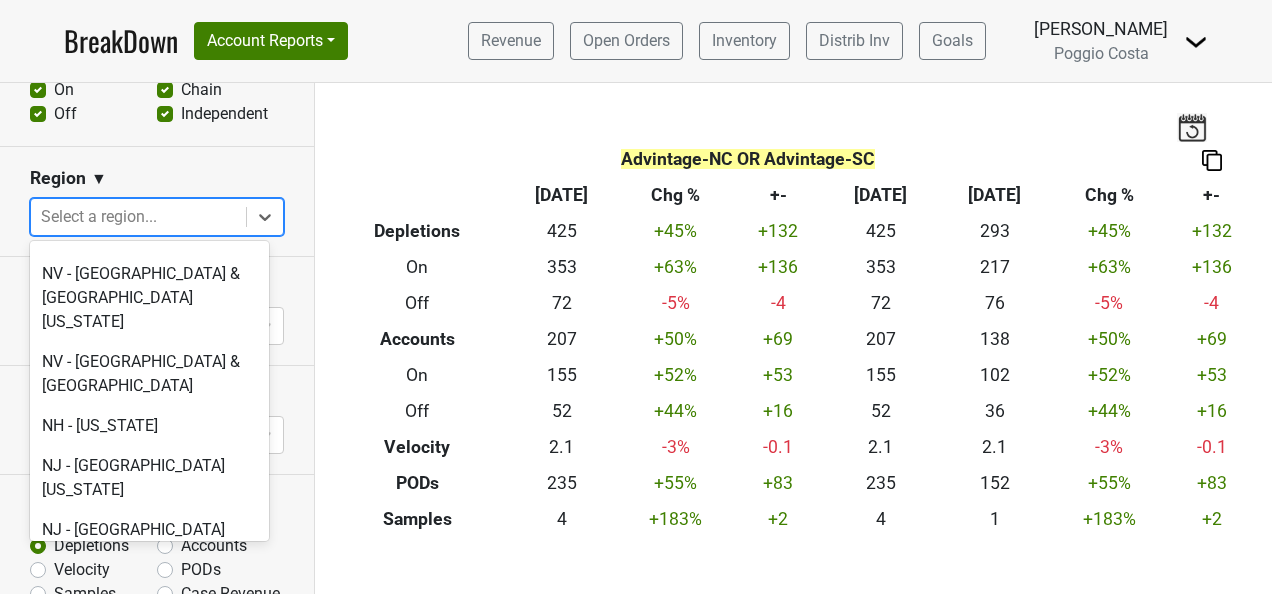 scroll, scrollTop: 4200, scrollLeft: 0, axis: vertical 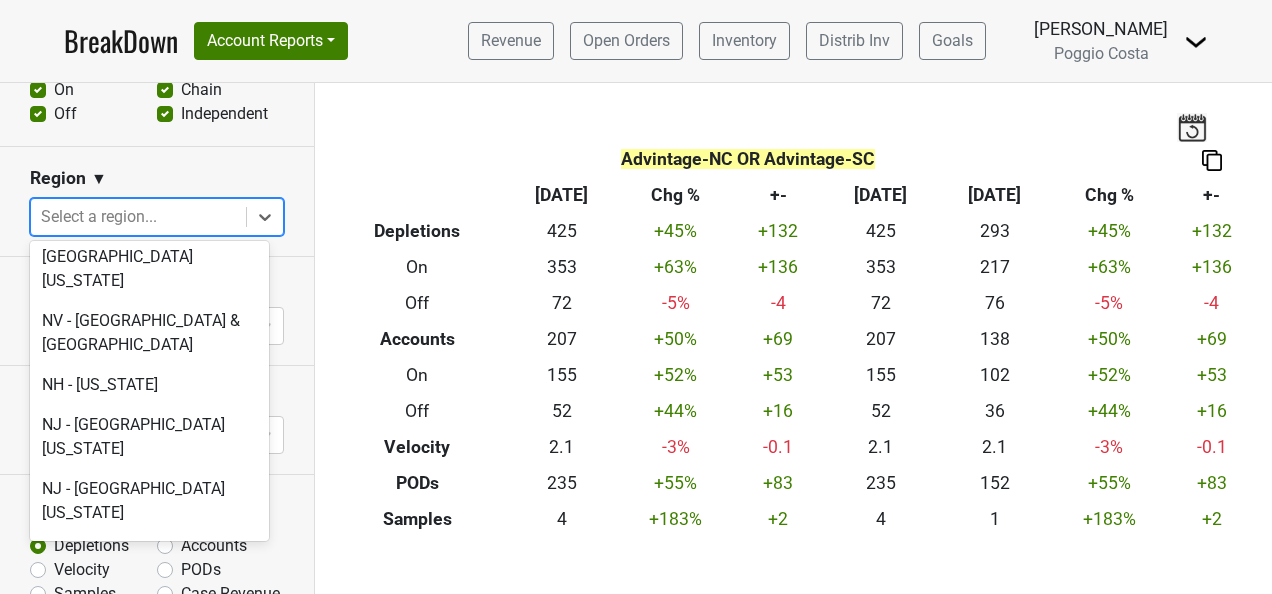 click on "NC - Charlotte Metro" at bounding box center (149, 1065) 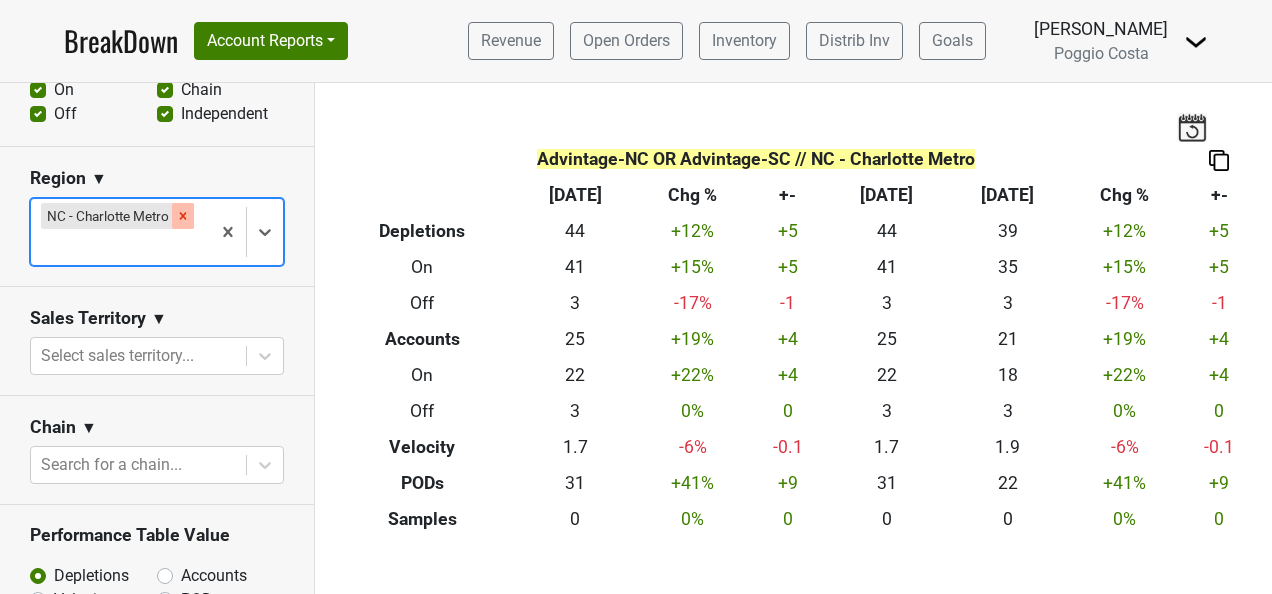 click 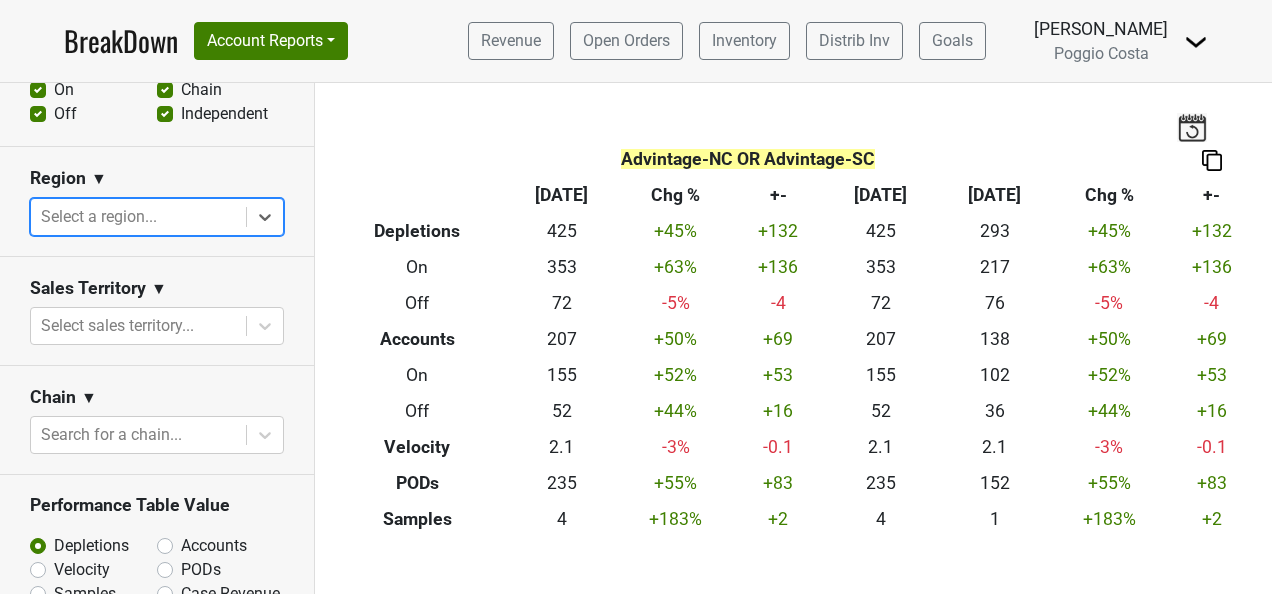 click at bounding box center [138, 217] 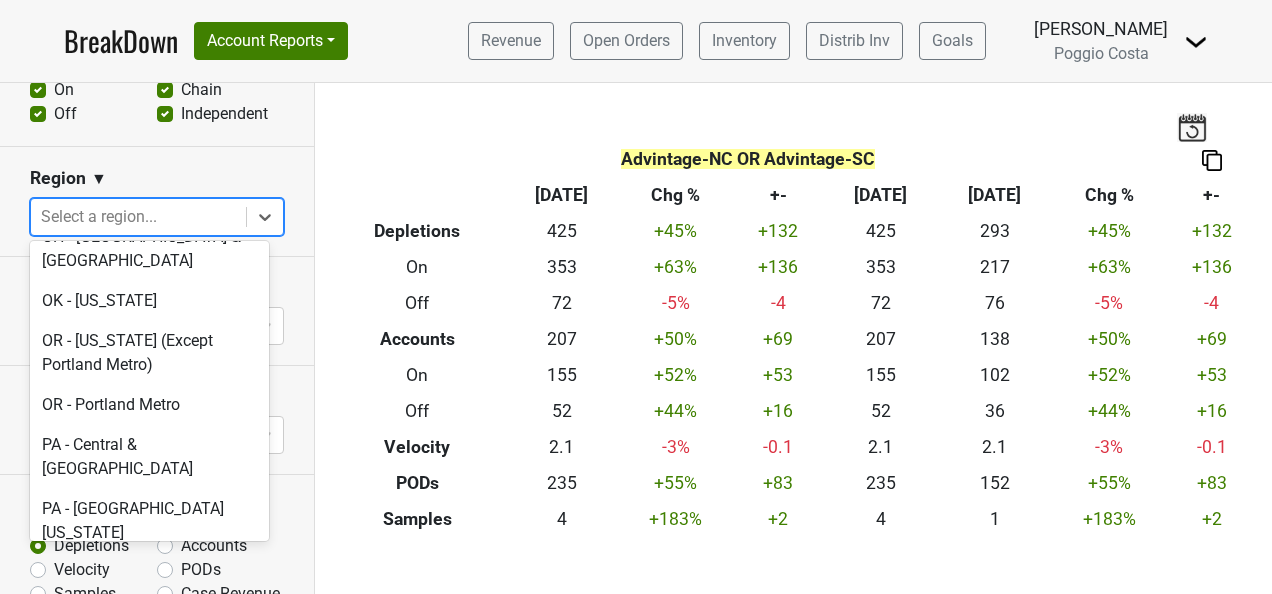 scroll, scrollTop: 4900, scrollLeft: 0, axis: vertical 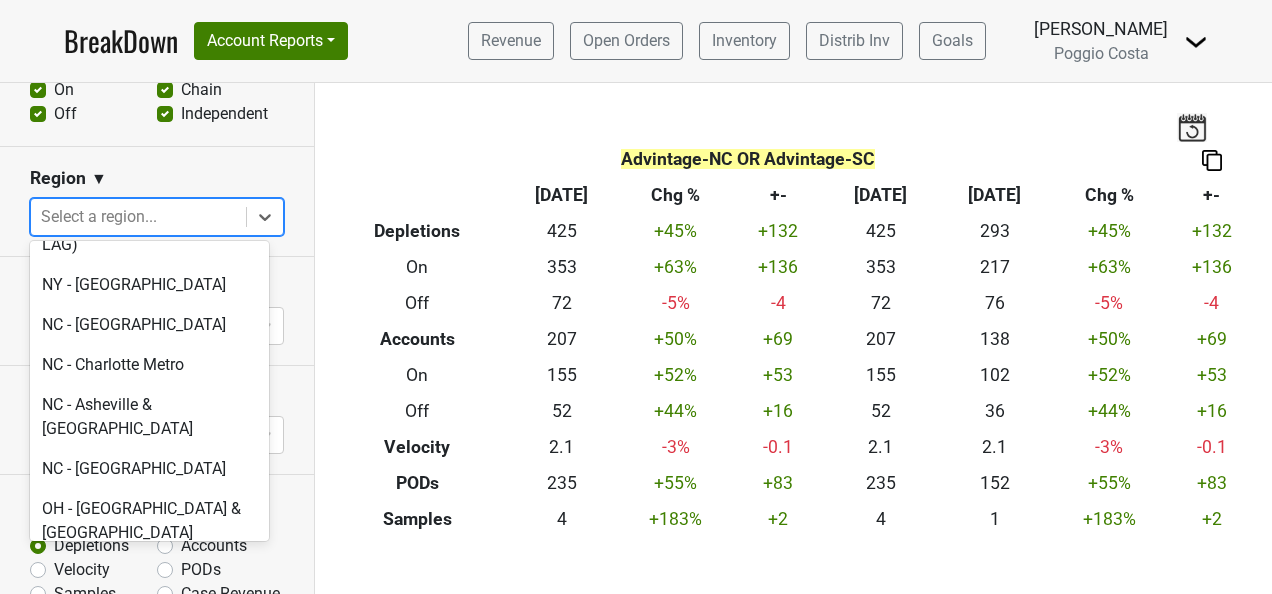 click on "SC - NW [US_STATE]" at bounding box center (149, 1117) 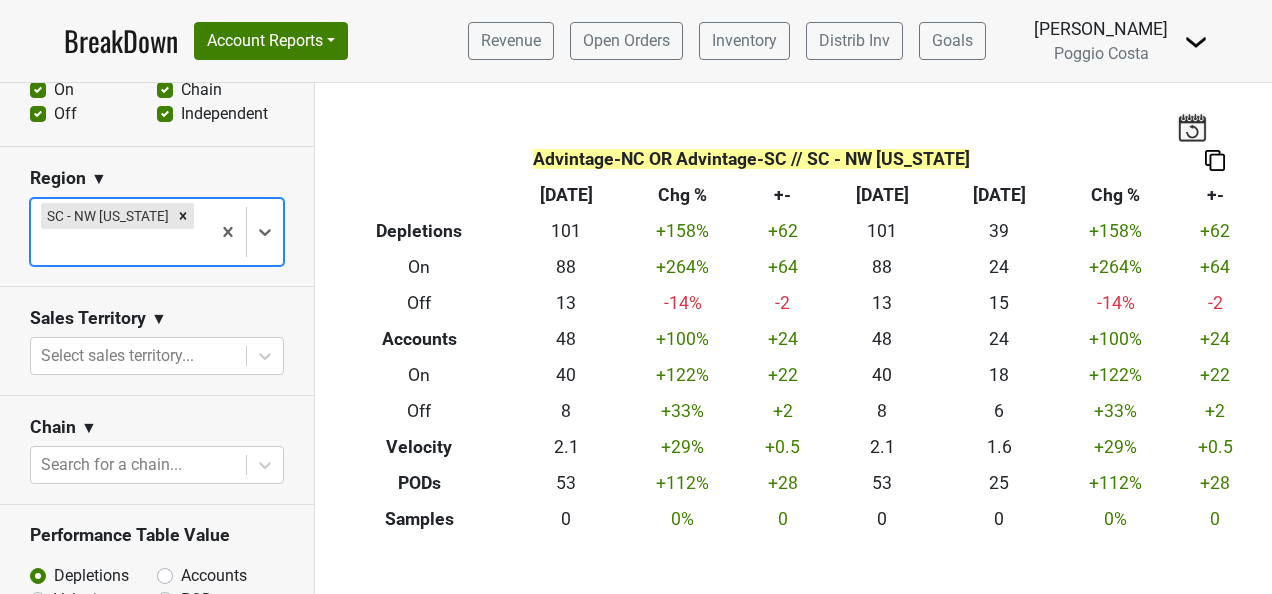 click at bounding box center (120, 247) 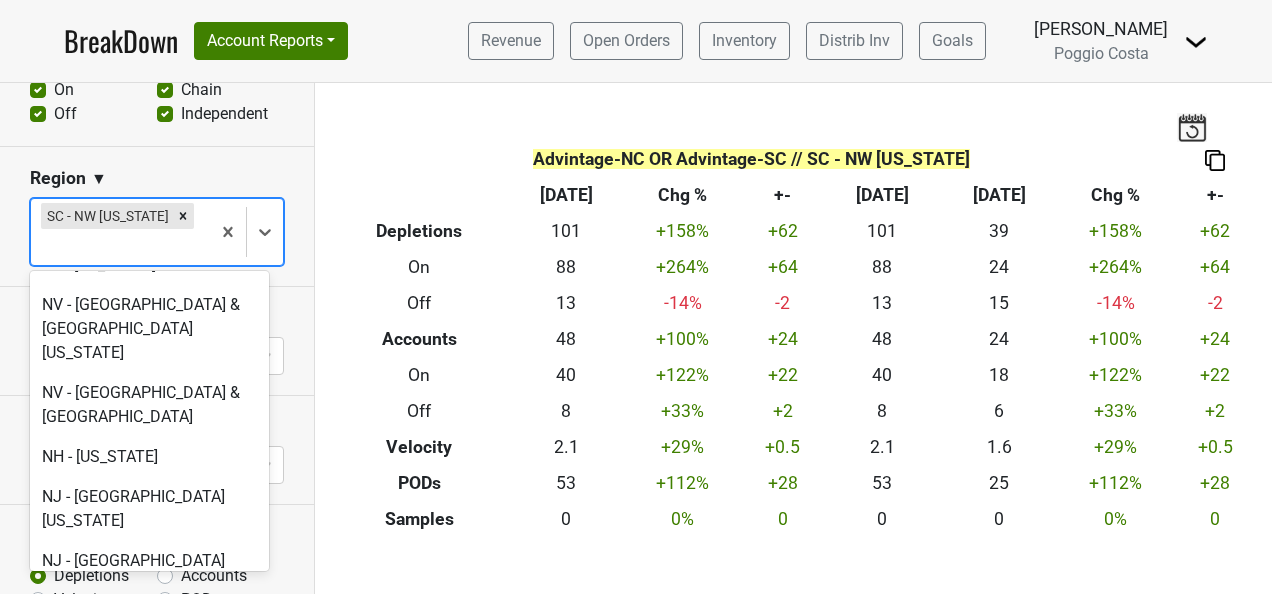 scroll, scrollTop: 4200, scrollLeft: 0, axis: vertical 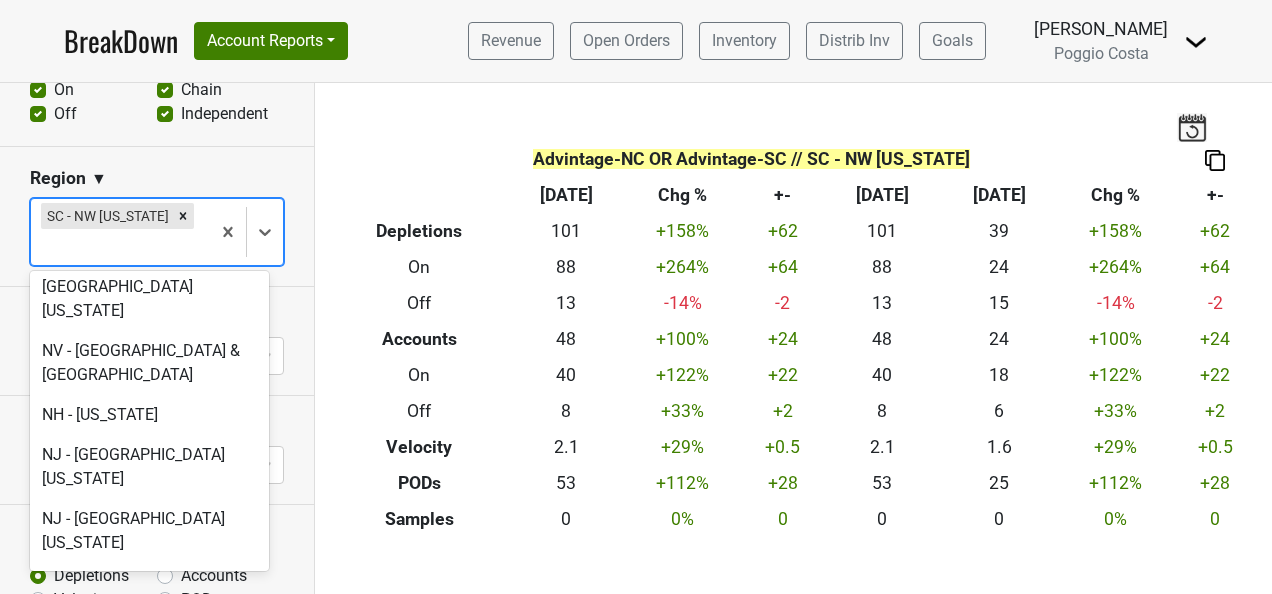 click on "NC - Charlotte Metro" at bounding box center [149, 1095] 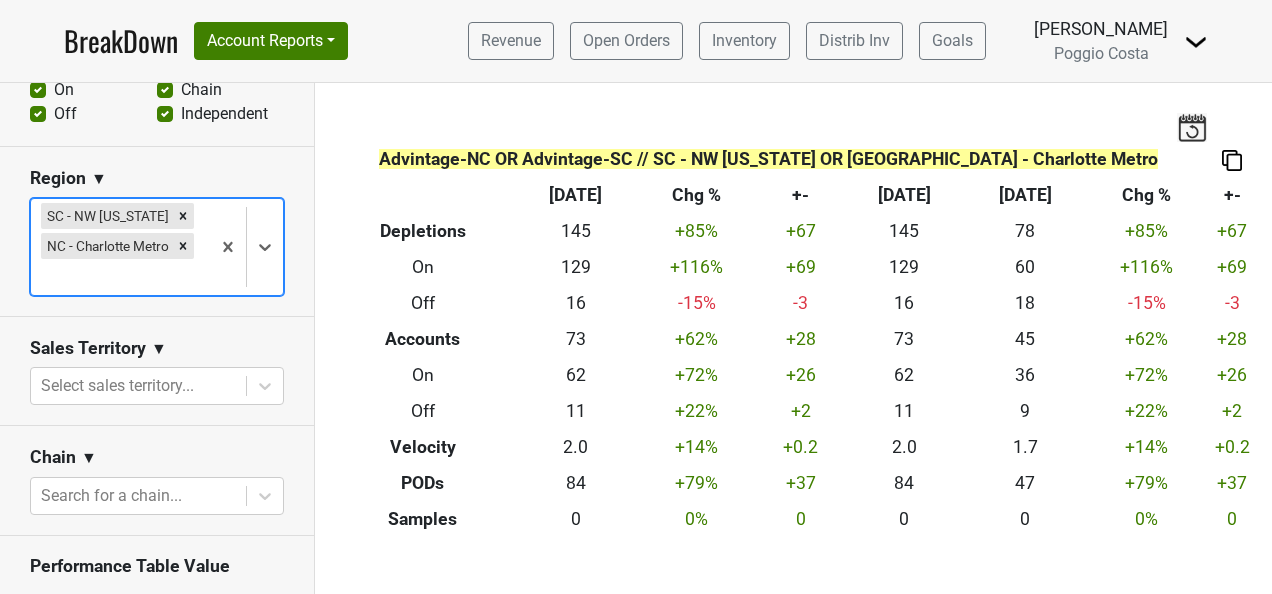 click at bounding box center [1232, 160] 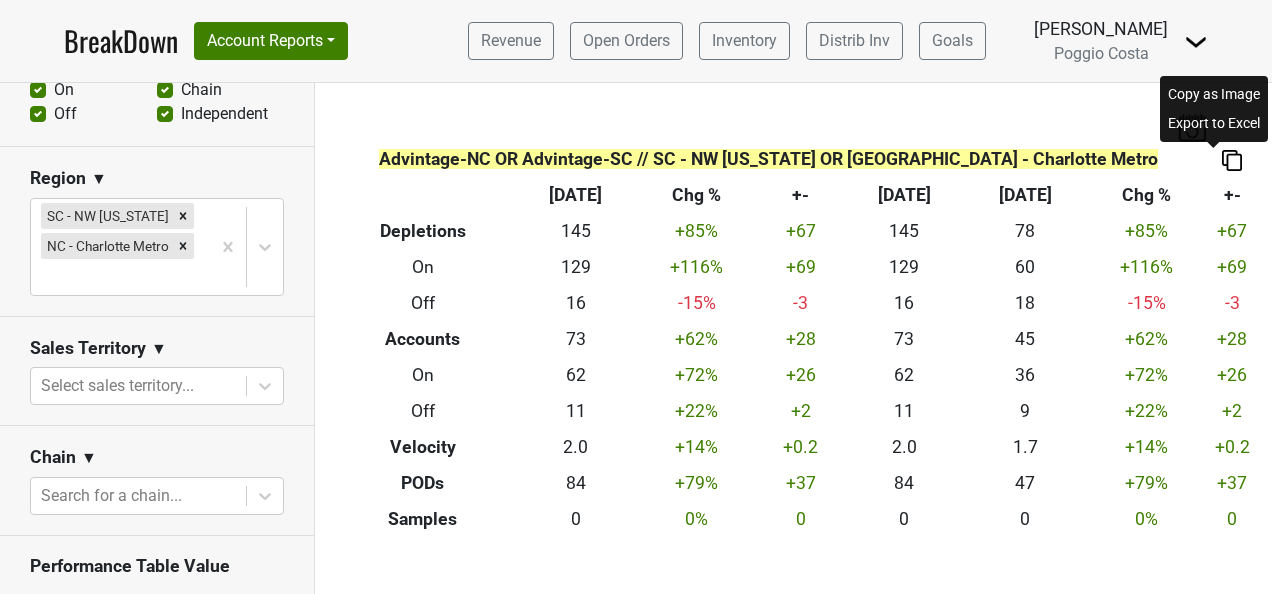 click at bounding box center [1232, 160] 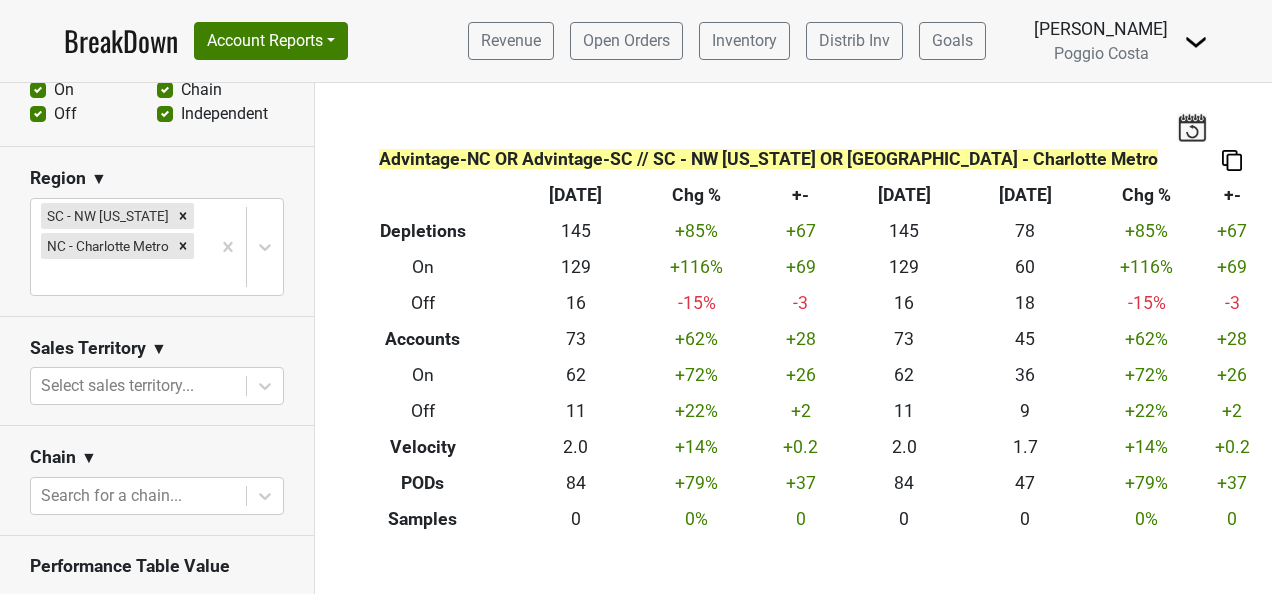 click at bounding box center (1232, 160) 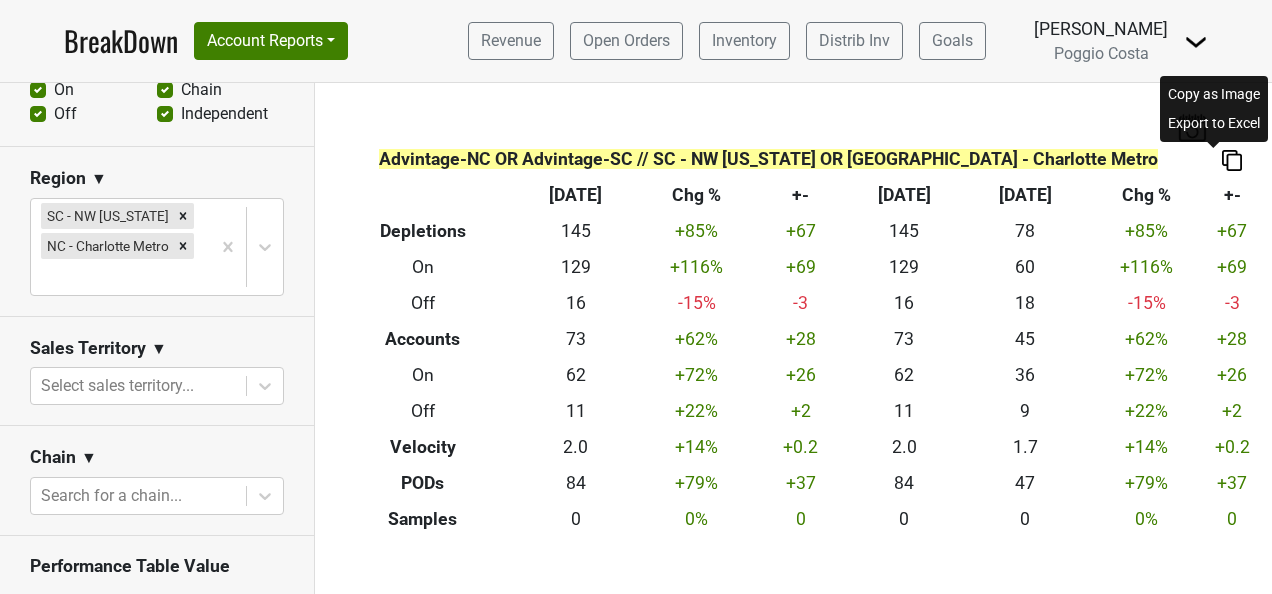 click on "Export to Excel" at bounding box center (1214, 123) 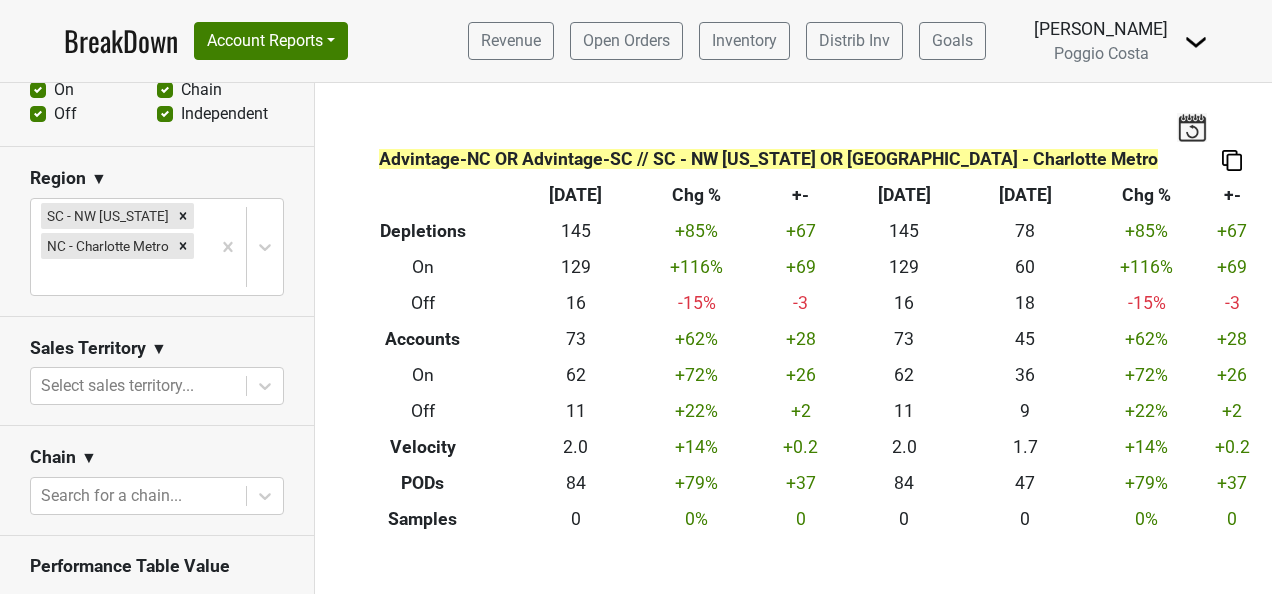 click on "Advintage-NC OR Advintage-SC // SC - NW South Carolina OR NC - Charlotte Metro Breakdown Type Jun '25 Chg % +- Jun ‘25 Jun ‘24 Chg % +- Depletions 145 +85 % +67 145 78 +85 % +67 On 129 +116 % +69 129 60 +116 % +69 Off 16 -15 % -3 16 18 -15 % -3 Accounts 73 +62 % +28 73 45 +62 % +28 On 62 +72 % +26 62 36 +72 % +26 Off 11 +22 % +2 11 9 +22 % +2 Velocity 2.0 +14 % +0.2 2.0 1.7 +14 % +0.2 PODs 84 +79 % +37 84 47 +79 % +37 Samples 0 0 % 0 0 0 0 % 0" at bounding box center (793, 310) 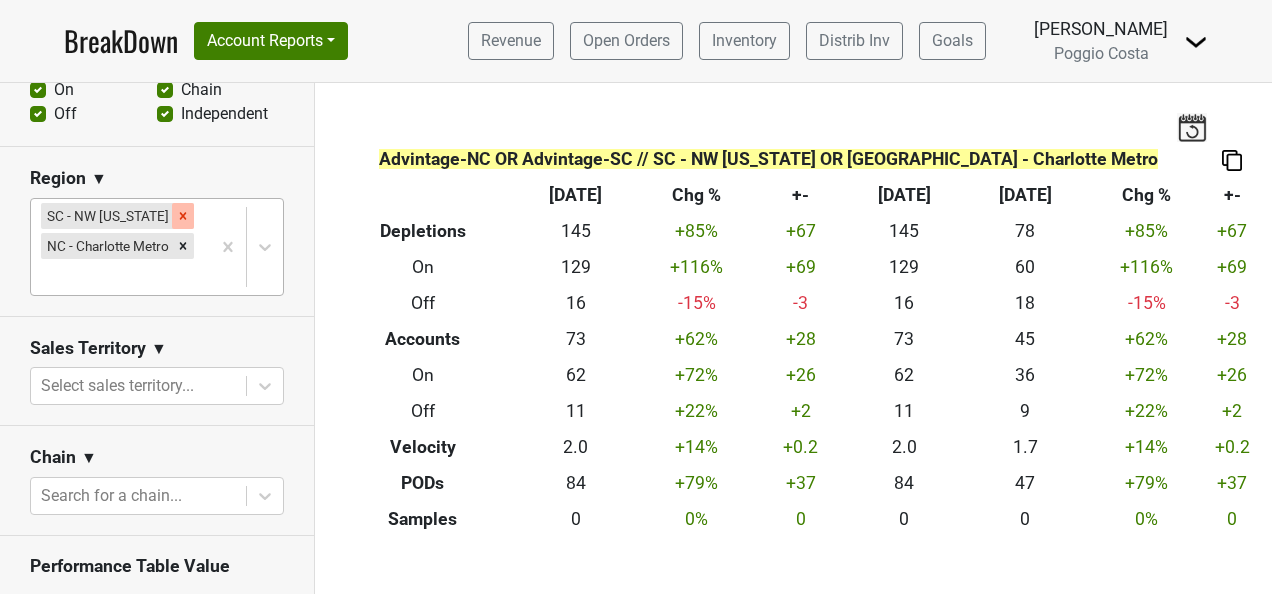click 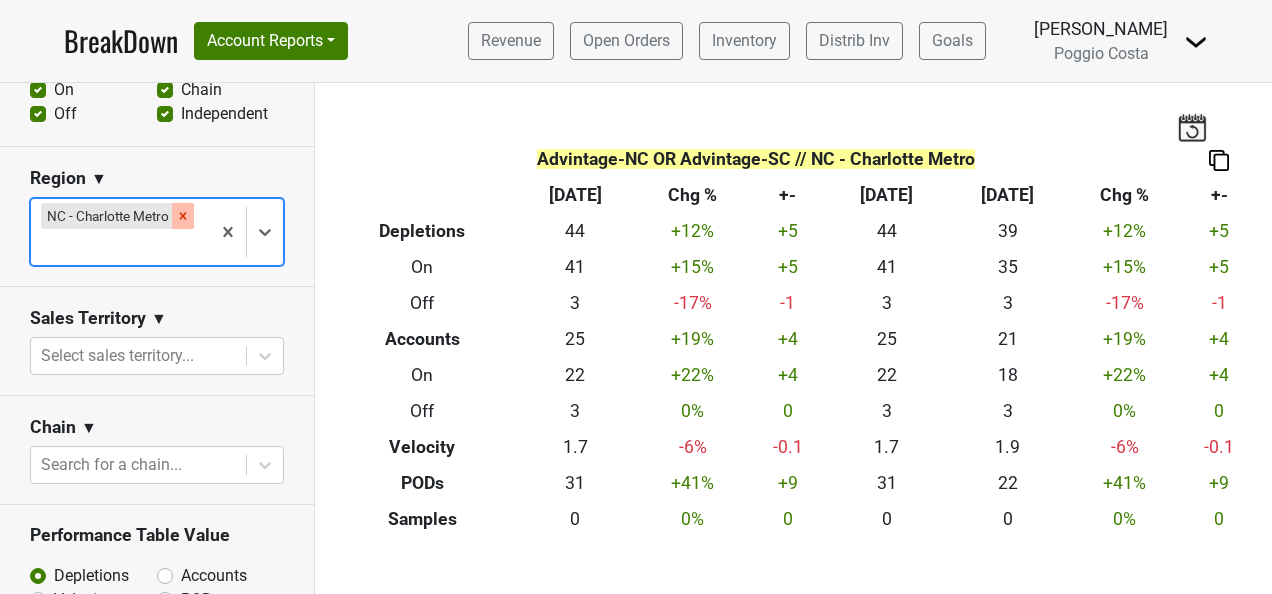 click 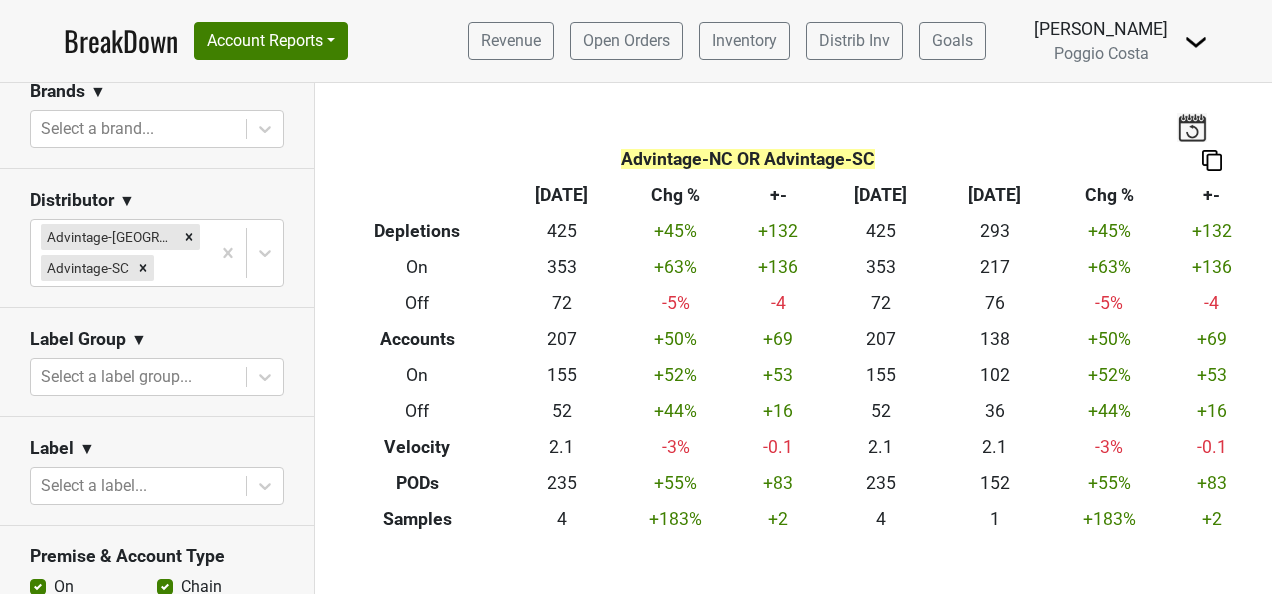 scroll, scrollTop: 300, scrollLeft: 0, axis: vertical 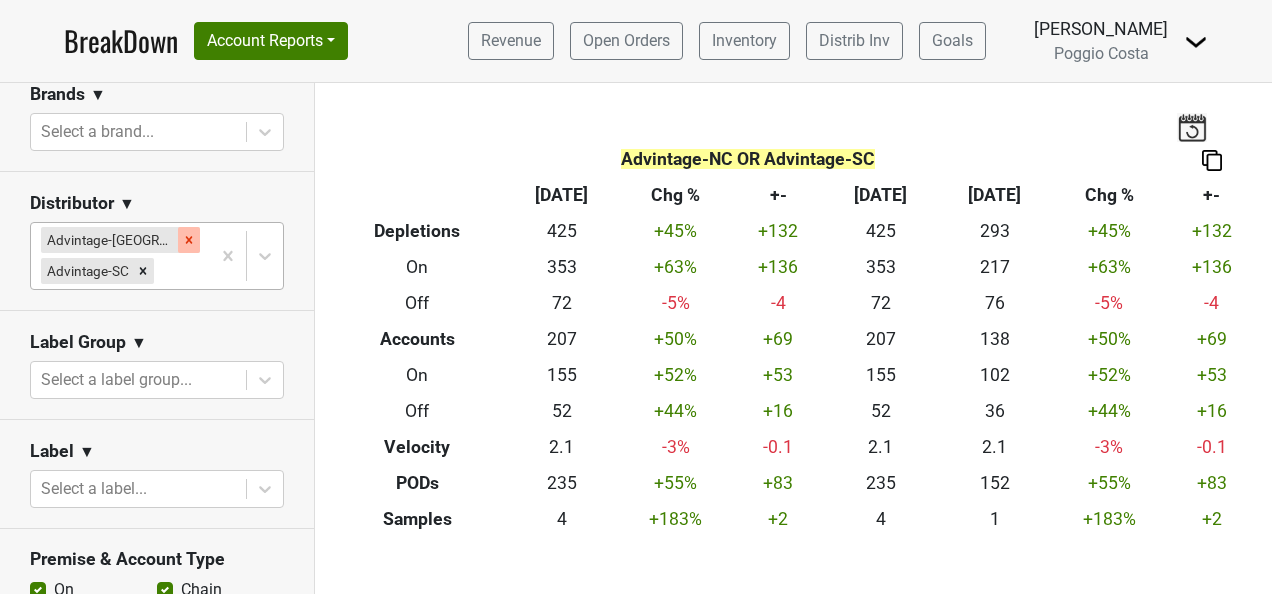 click 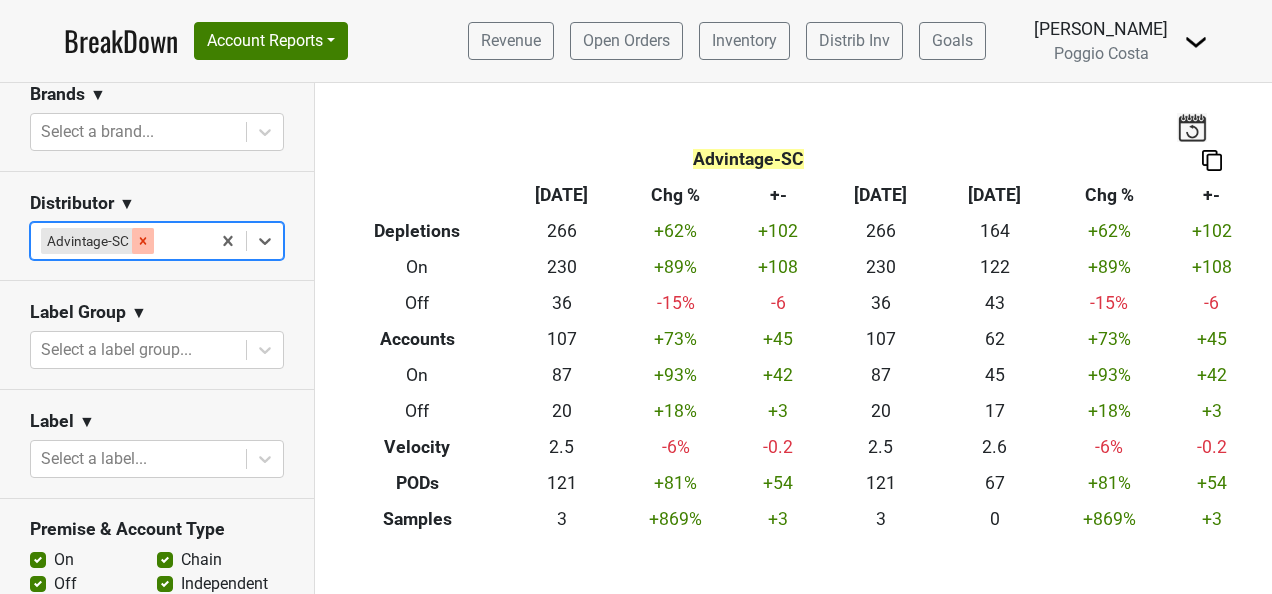 click 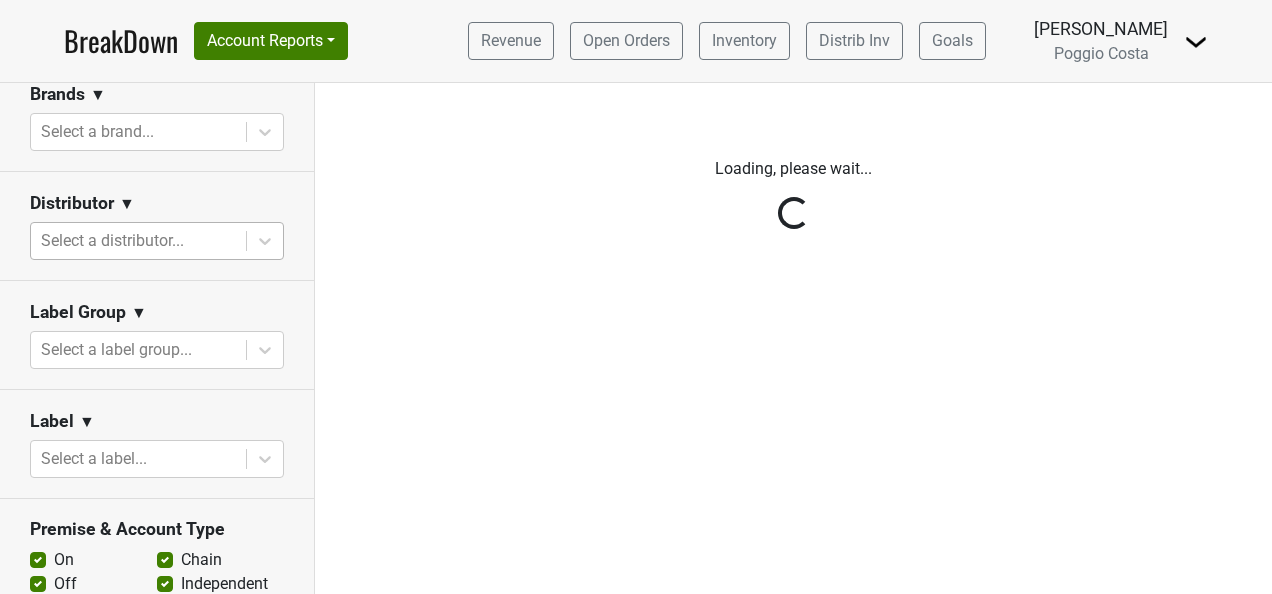 click on "Reset filters Time Period YTD LTM 1H 2024 L6M 2H 2023 L3M Jun '25 2022 L2M Jul '25 2021 Custom Brands ▼ Select a brand... Distributor ▼ Select a distributor... Label Group ▼ Select a label group... Label ▼ Select a label... Premise & Account Type On Off Chain Independent Region ▼ Select a region... Sales Territory ▼ Select sales territory... Chain ▼ Search for a chain... Performance Table Value Depletions Accounts Velocity PODs Samples Case Revenue Performance Table Types Brand Distributor Label Group Label Sales Territory Chain Account Region Distributor Sales Rep Account Type Premise Type" at bounding box center (157, 338) 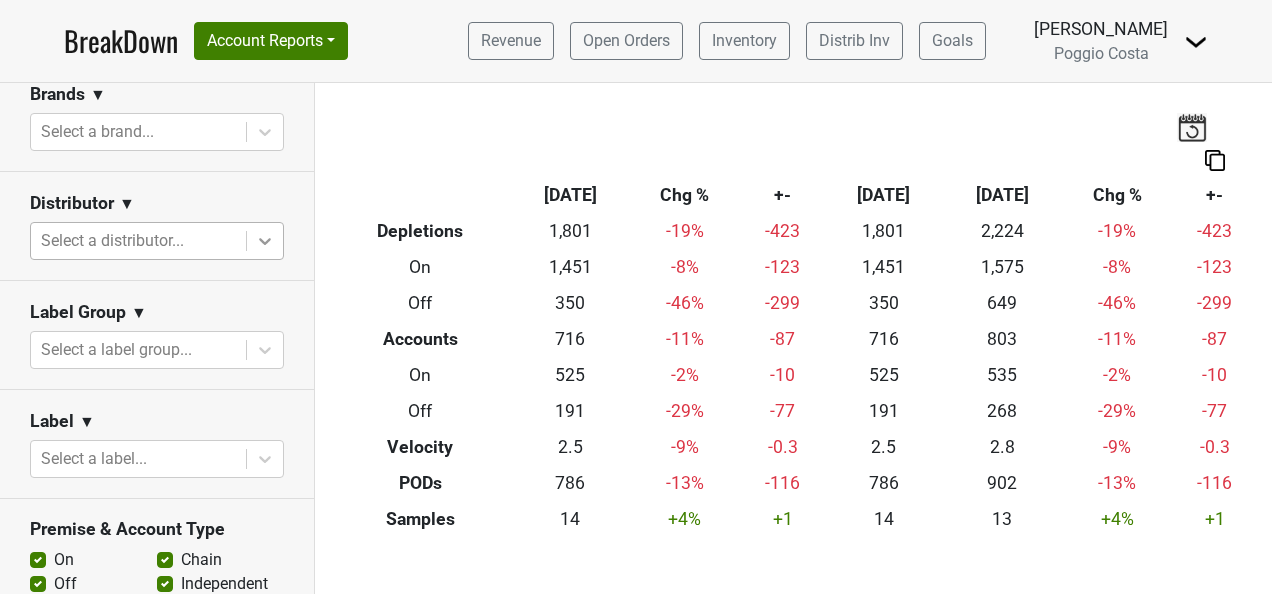click 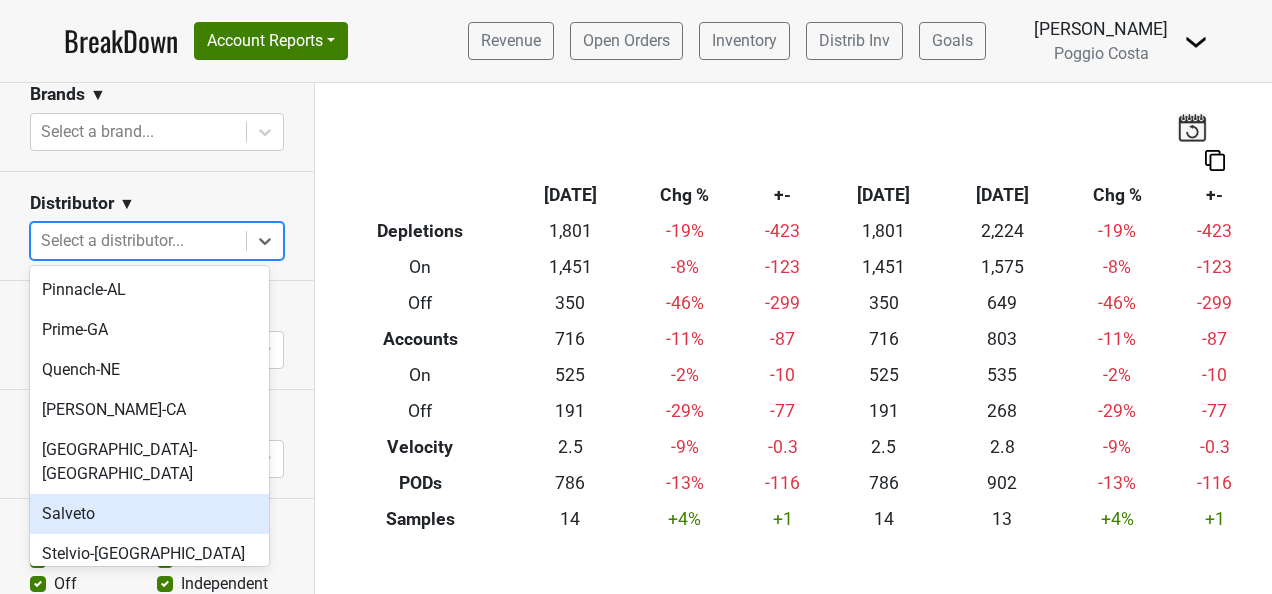 scroll, scrollTop: 1268, scrollLeft: 0, axis: vertical 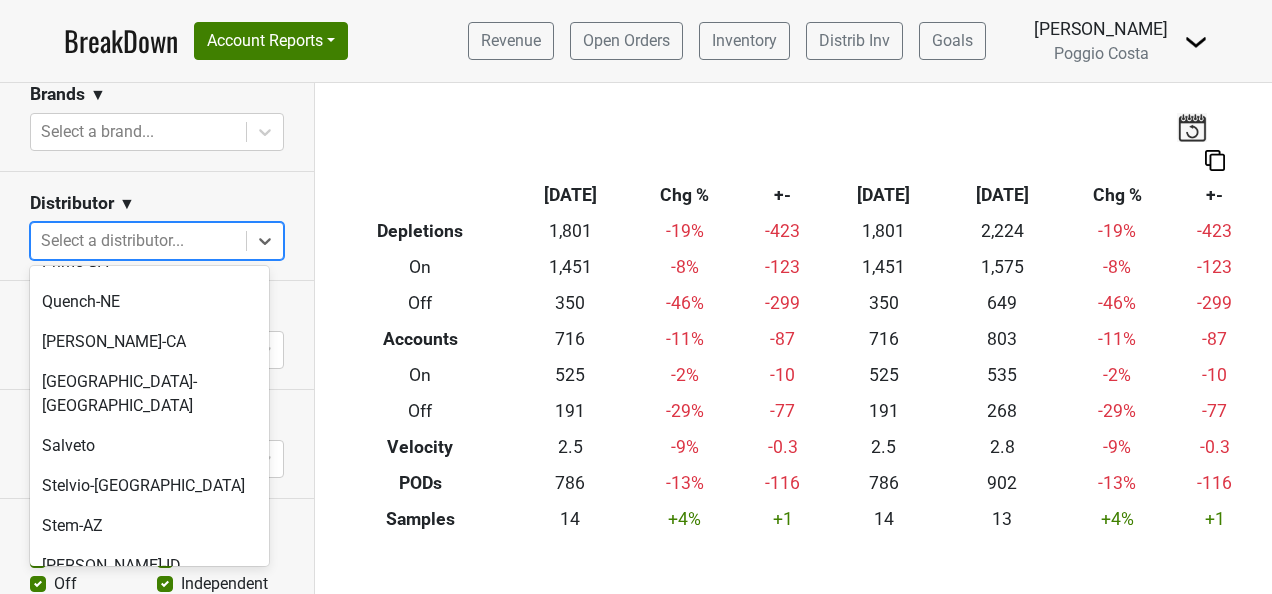 click on "Vino-LA" at bounding box center (149, 878) 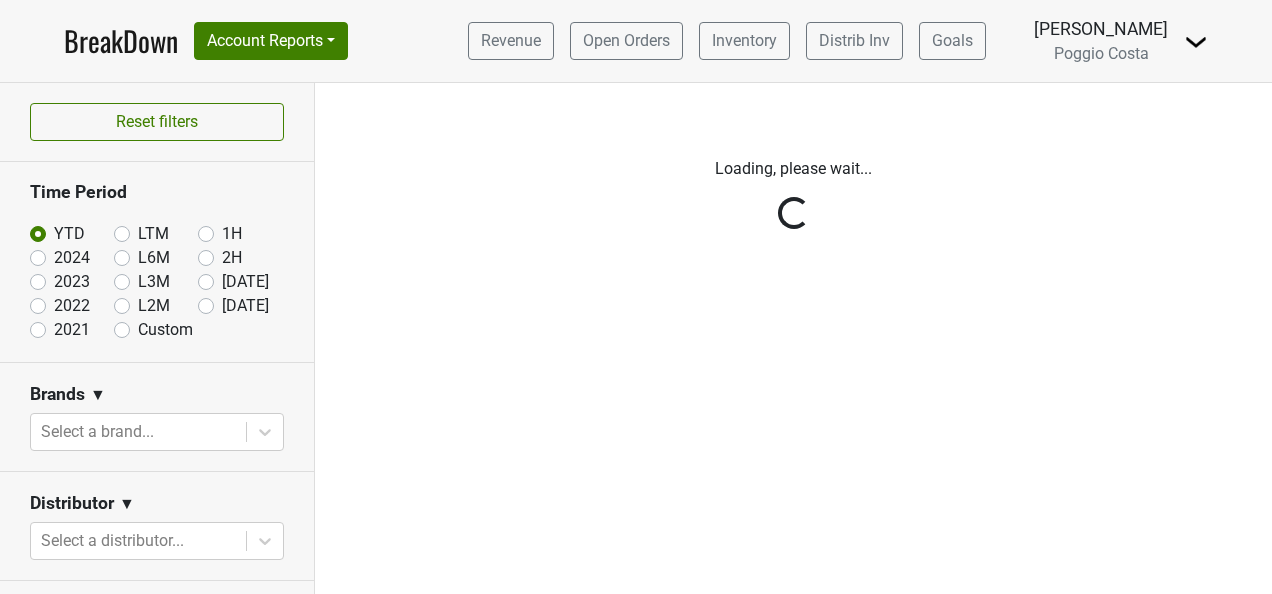 scroll, scrollTop: 0, scrollLeft: 0, axis: both 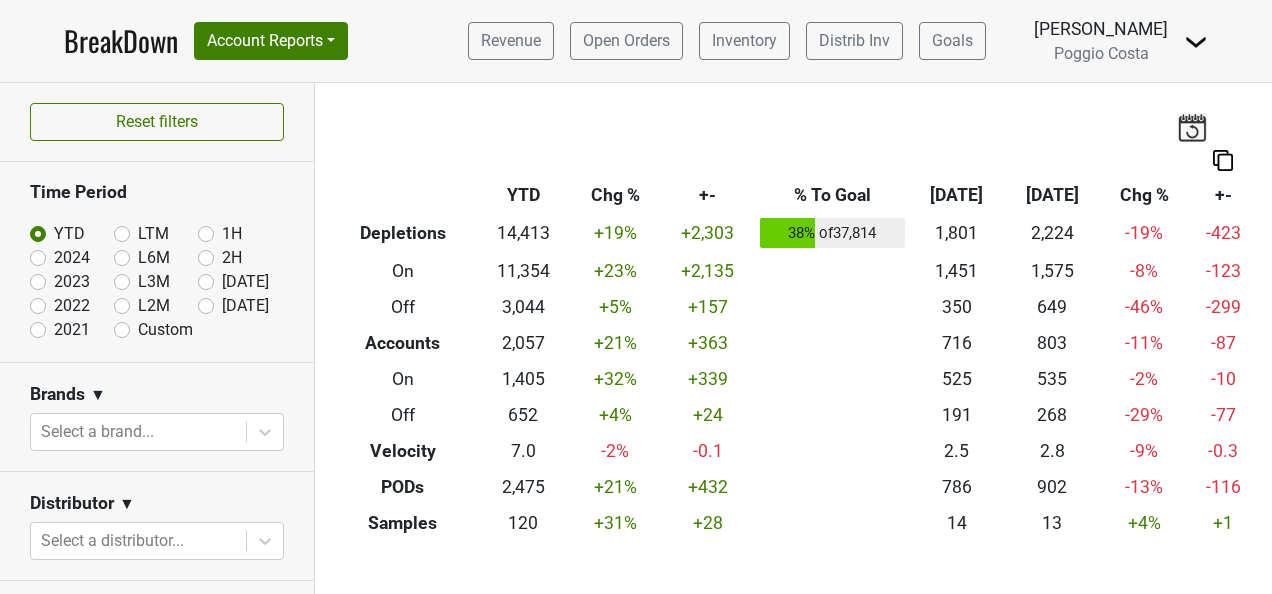 click on "[DATE]" at bounding box center [245, 282] 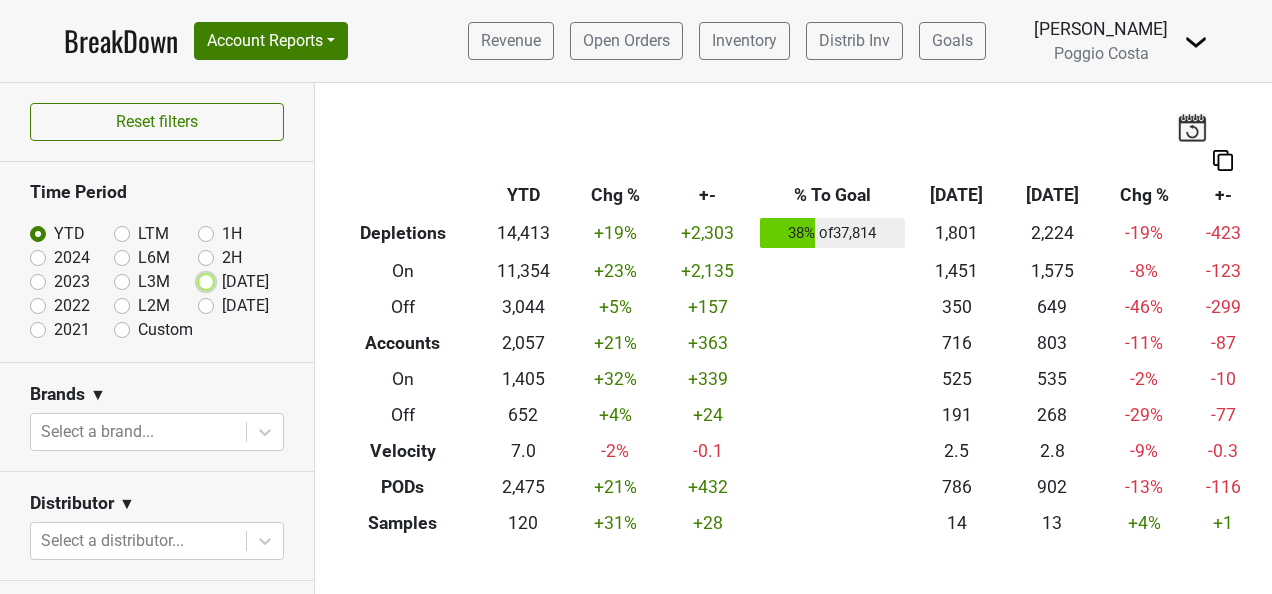 click on "[DATE]" at bounding box center [238, 280] 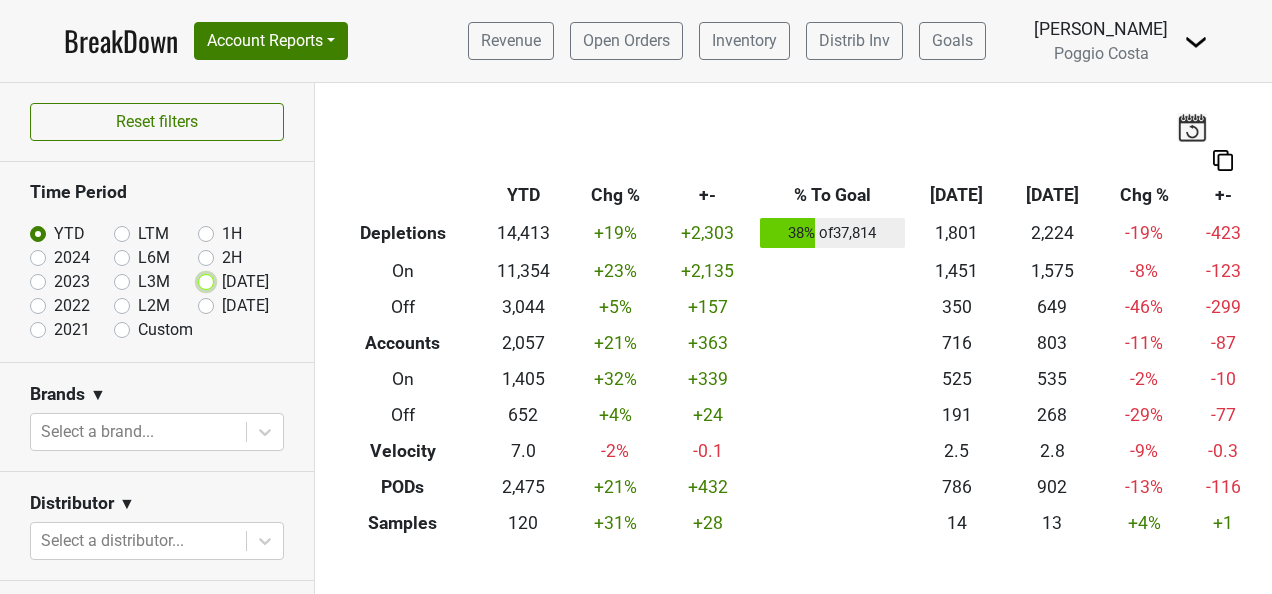 radio on "true" 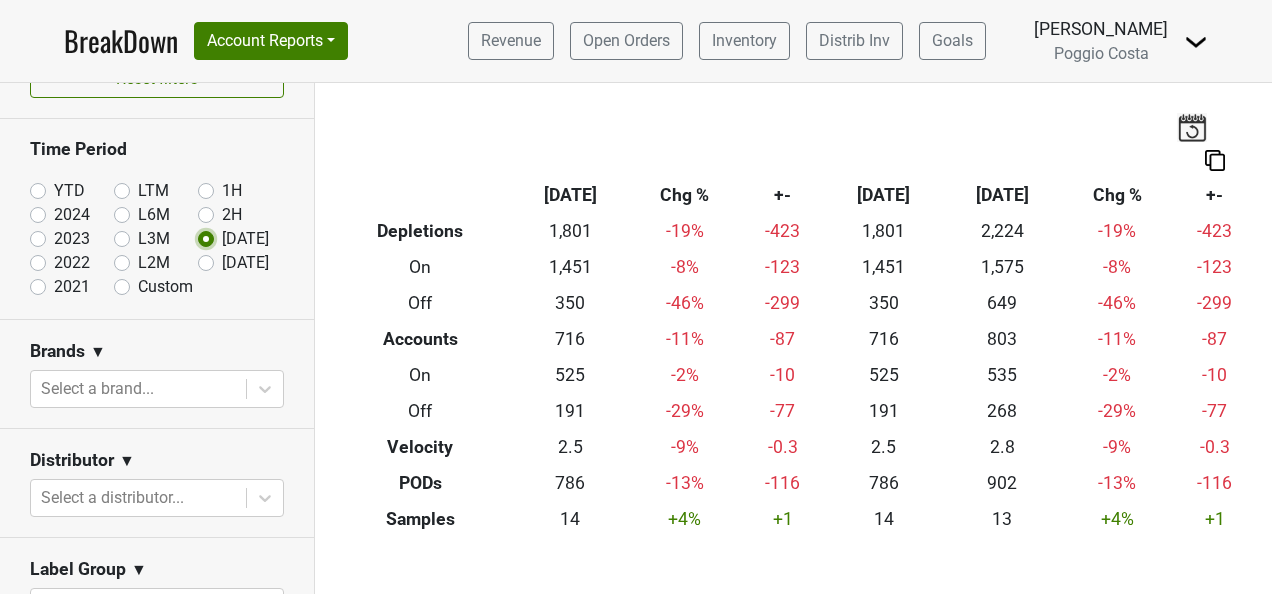 scroll, scrollTop: 0, scrollLeft: 0, axis: both 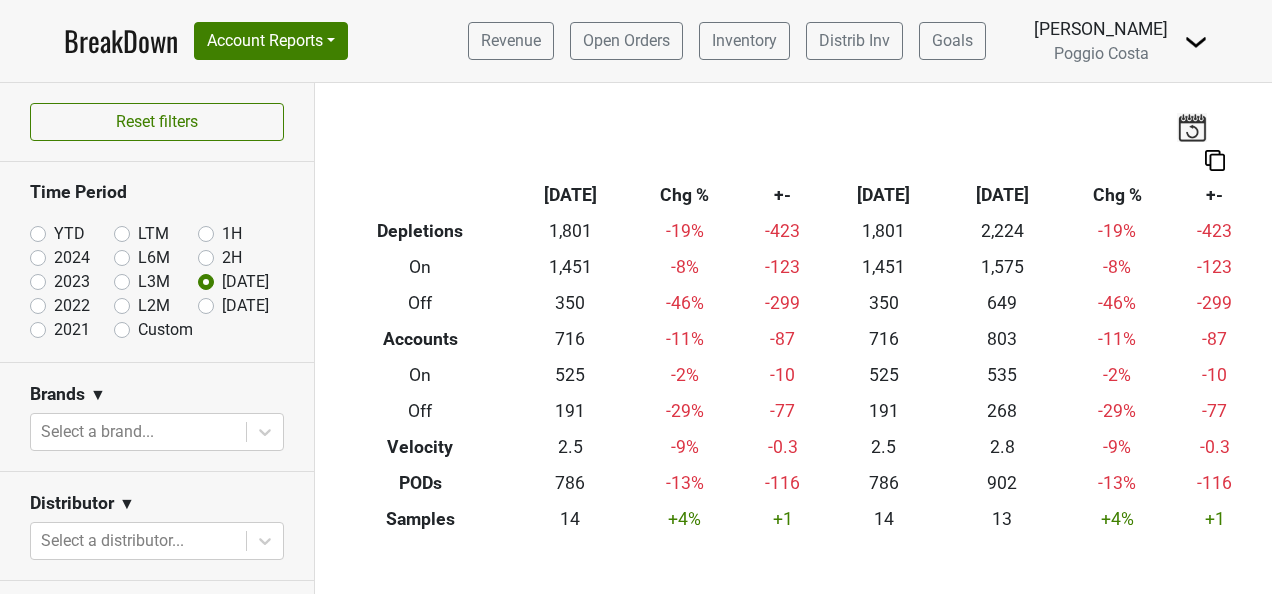 click on "YTD" at bounding box center [69, 234] 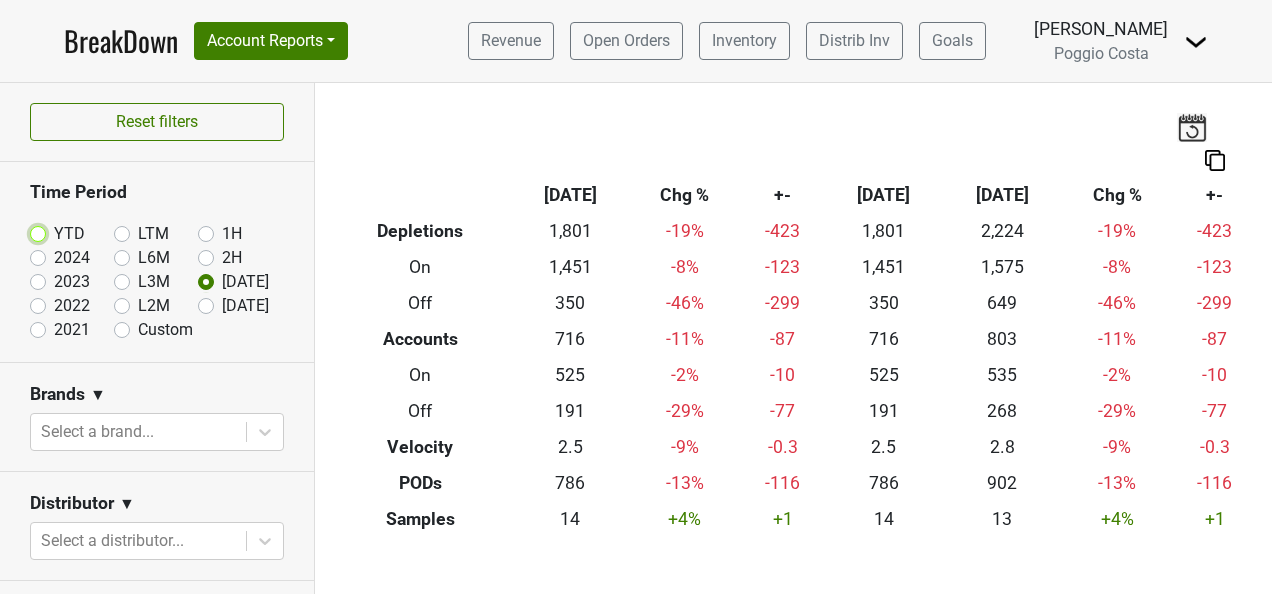 radio on "true" 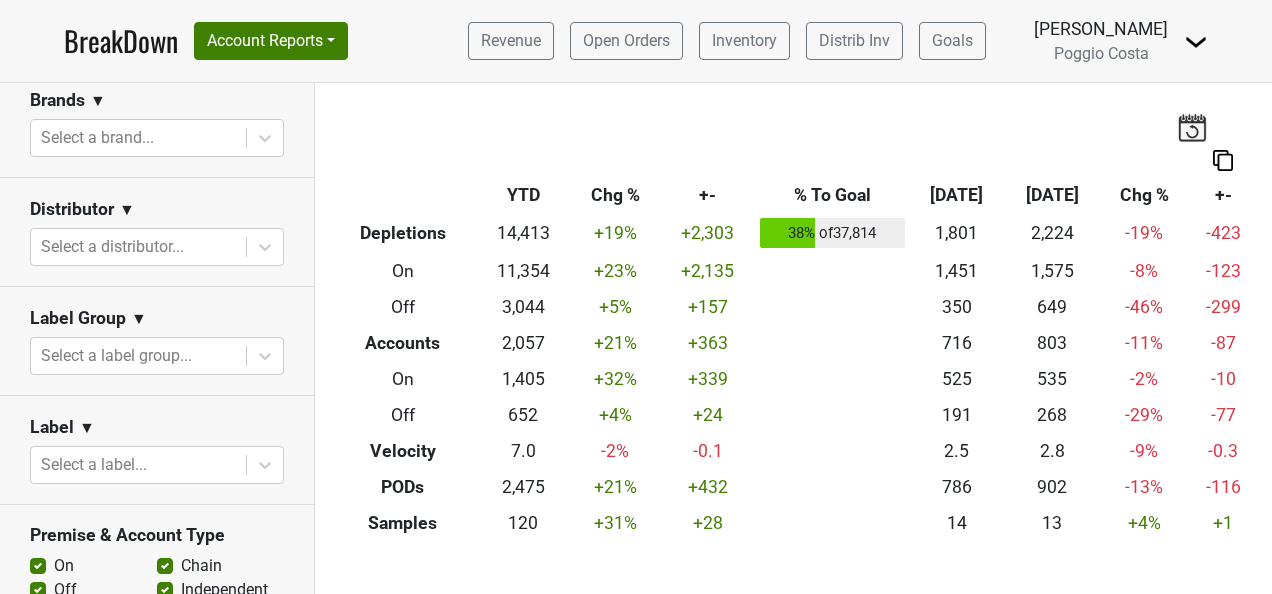 scroll, scrollTop: 300, scrollLeft: 0, axis: vertical 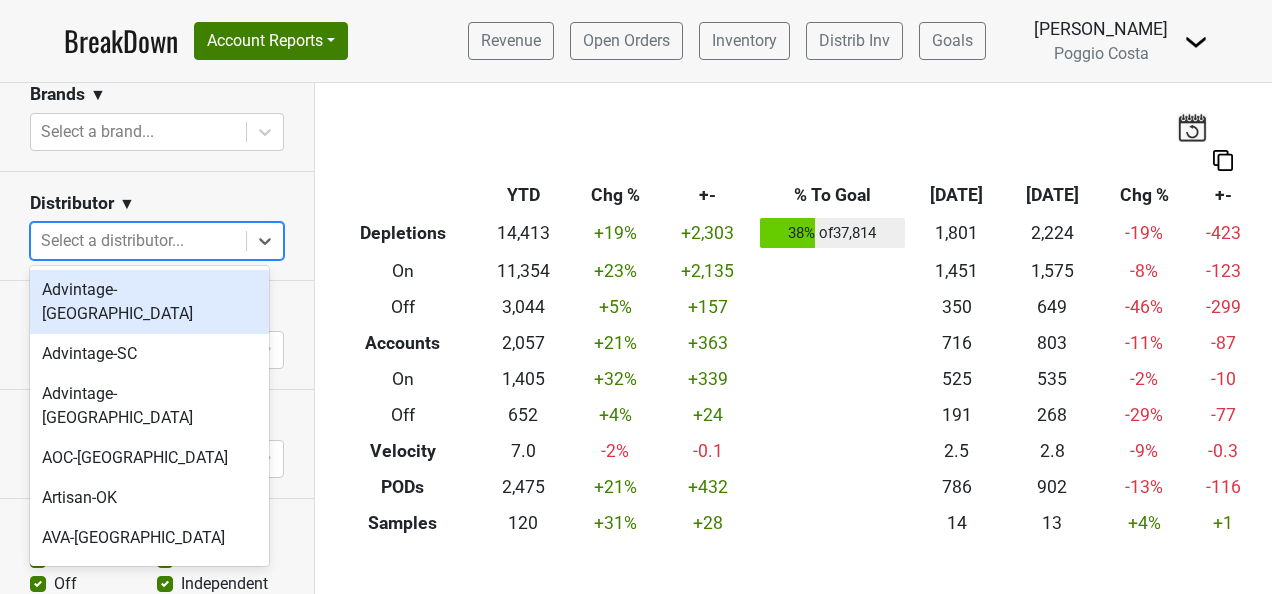 click at bounding box center [138, 241] 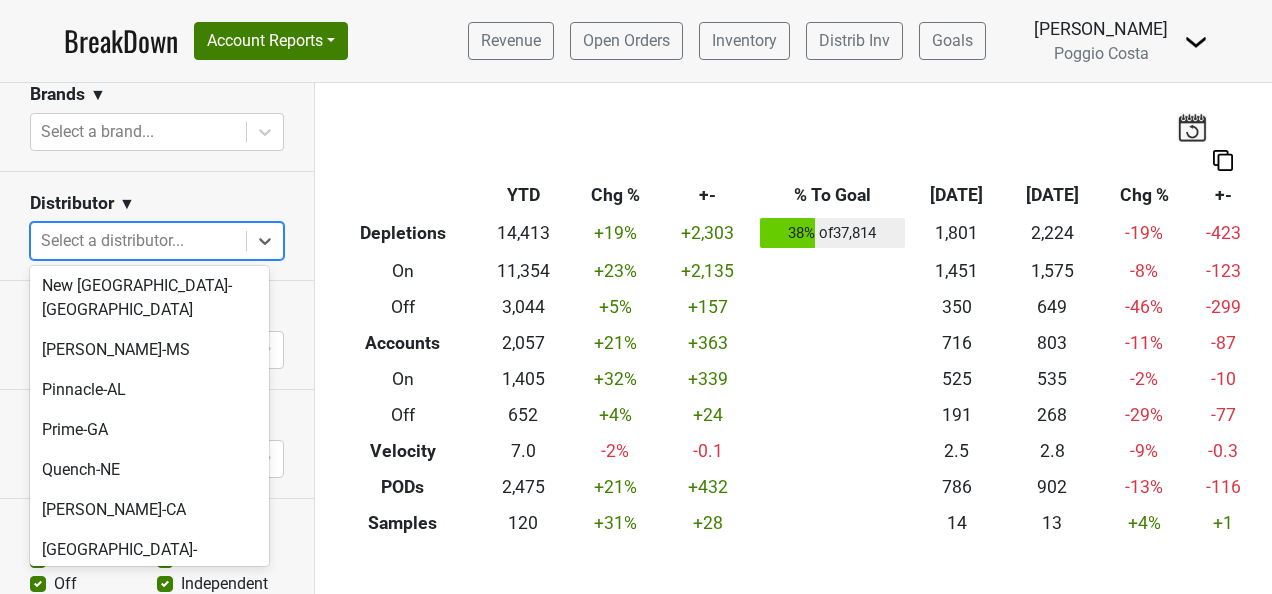 scroll, scrollTop: 1268, scrollLeft: 0, axis: vertical 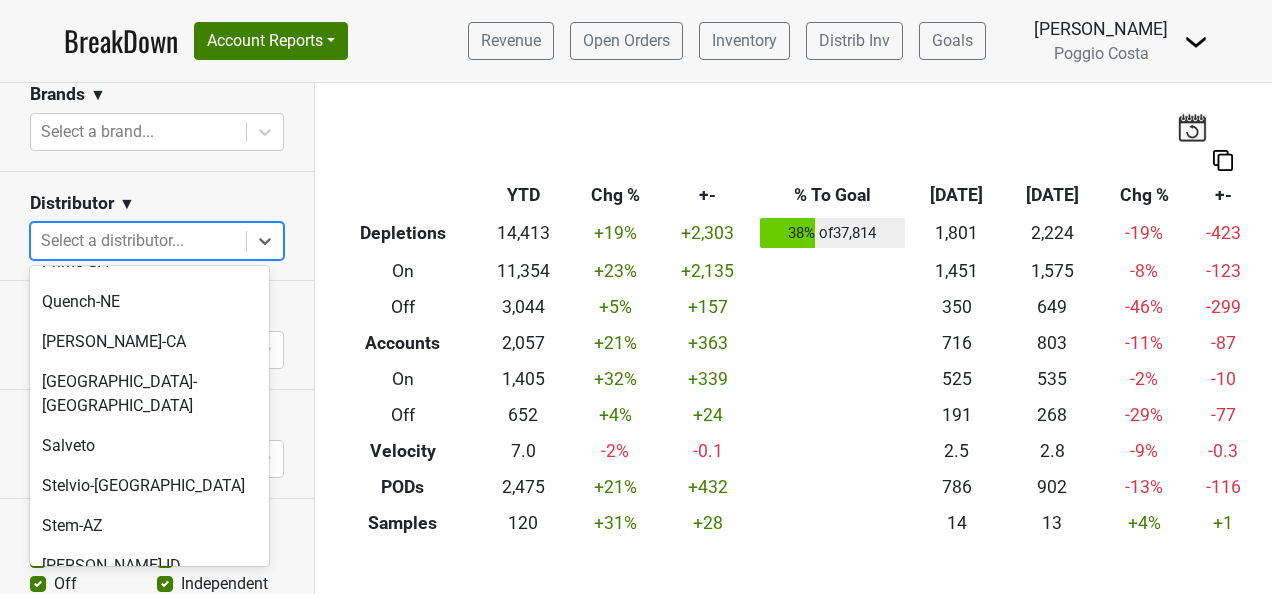 click on "Vino-LA" at bounding box center [149, 878] 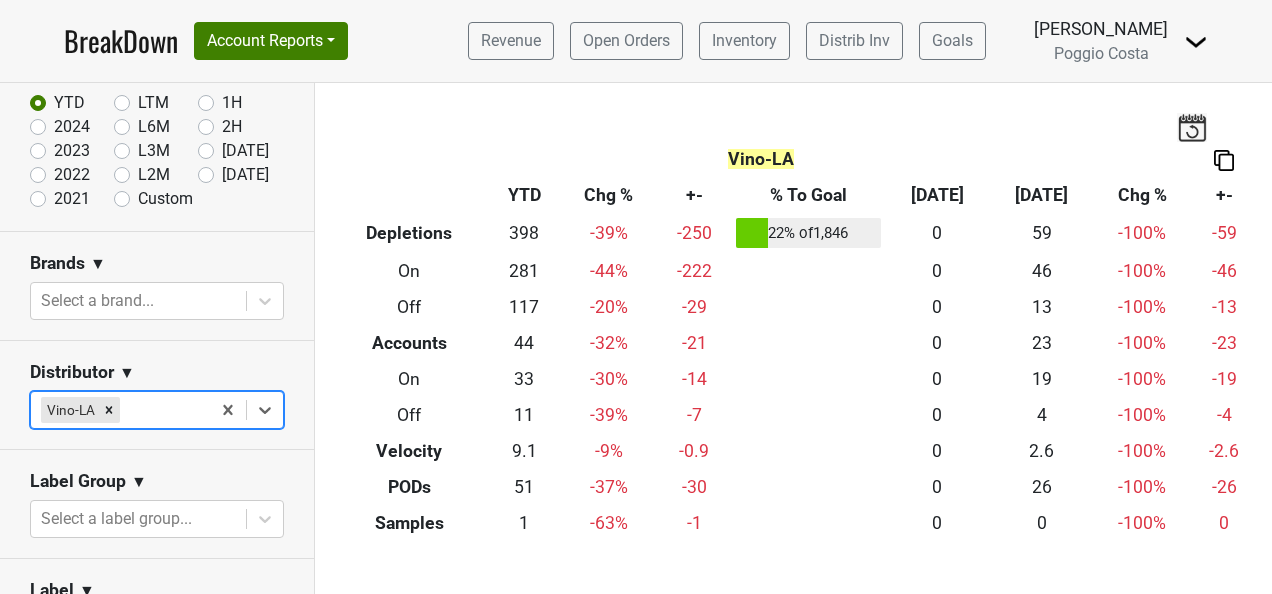 scroll, scrollTop: 100, scrollLeft: 0, axis: vertical 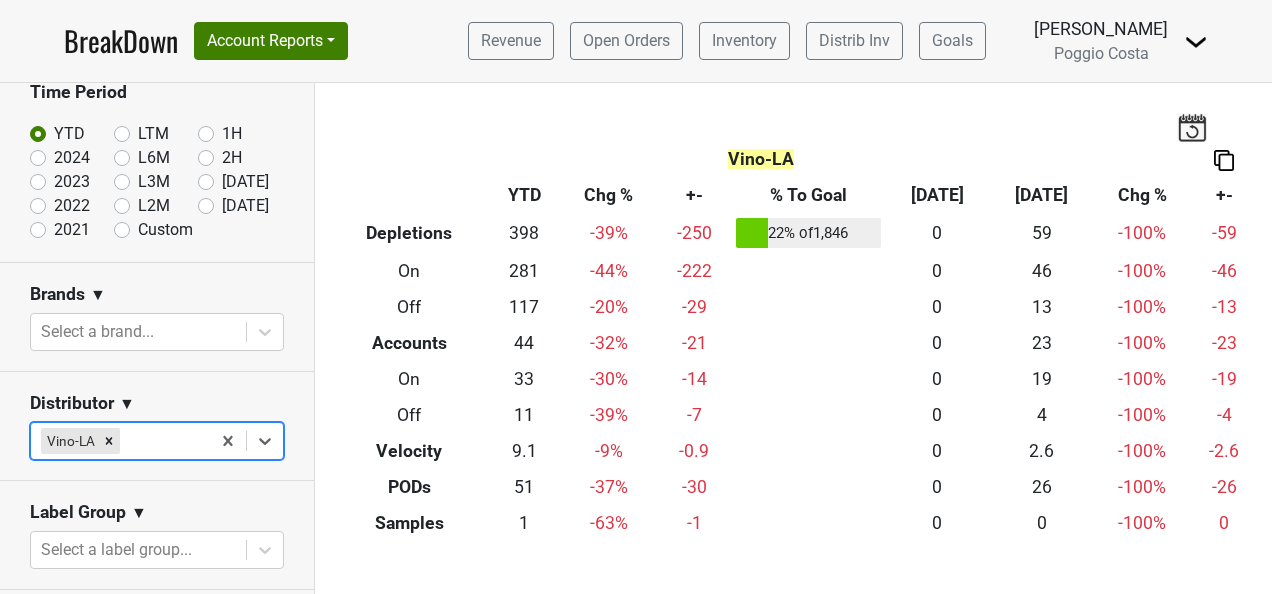 click on "Jun '25" at bounding box center [245, 182] 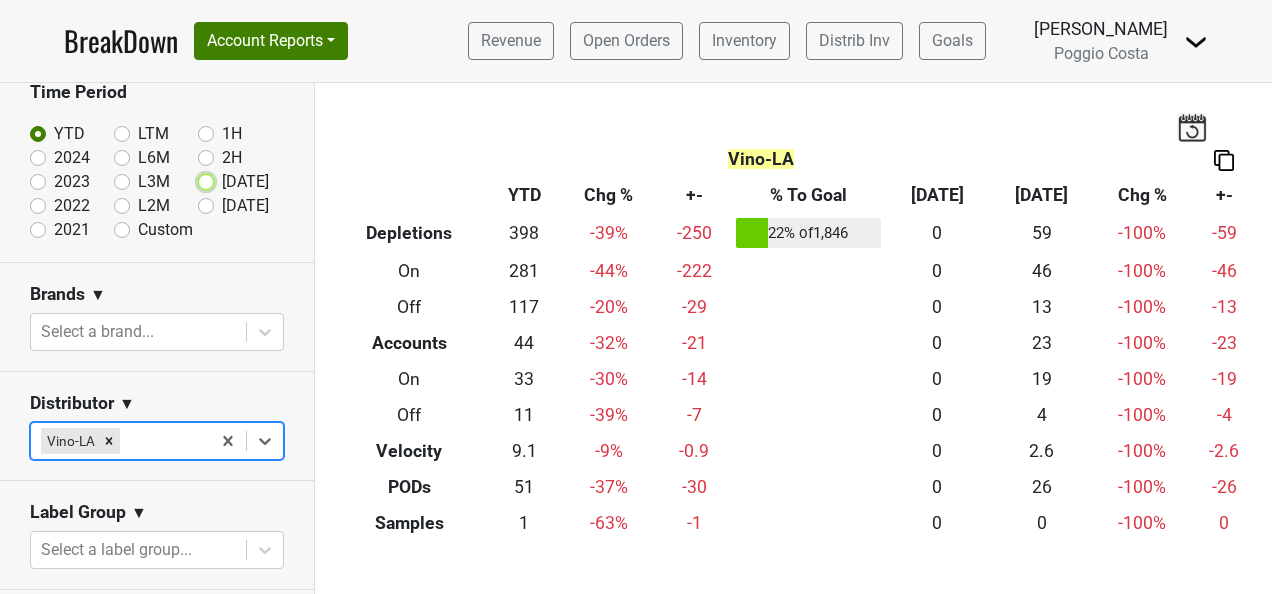 click on "Jun '25" at bounding box center [238, 180] 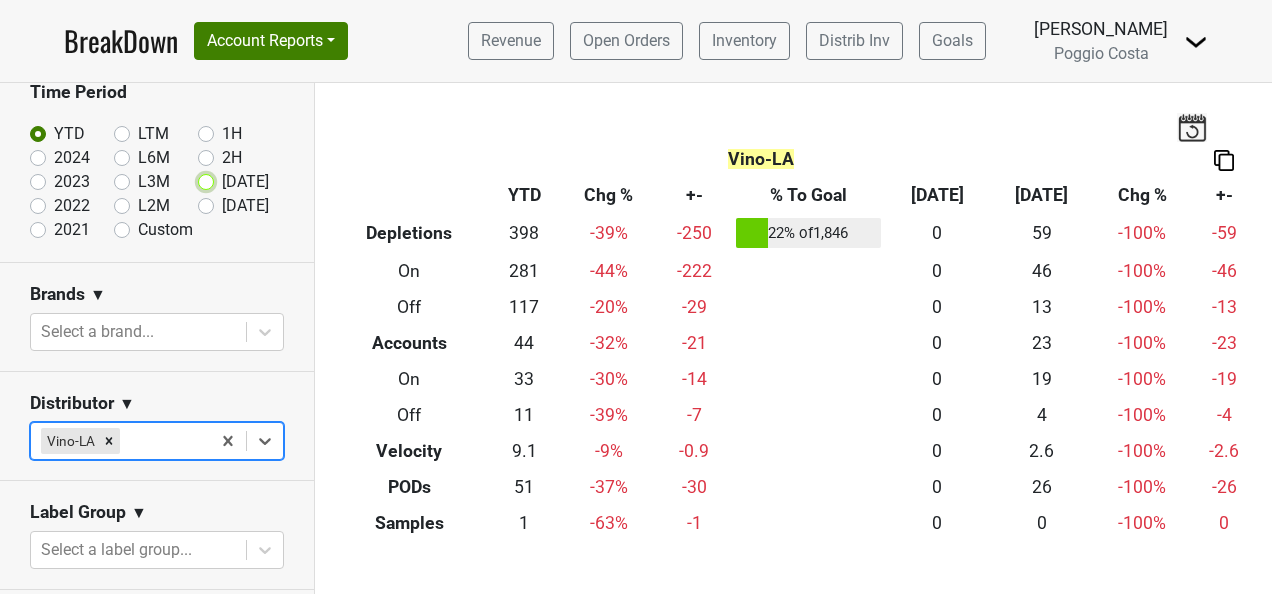 radio on "true" 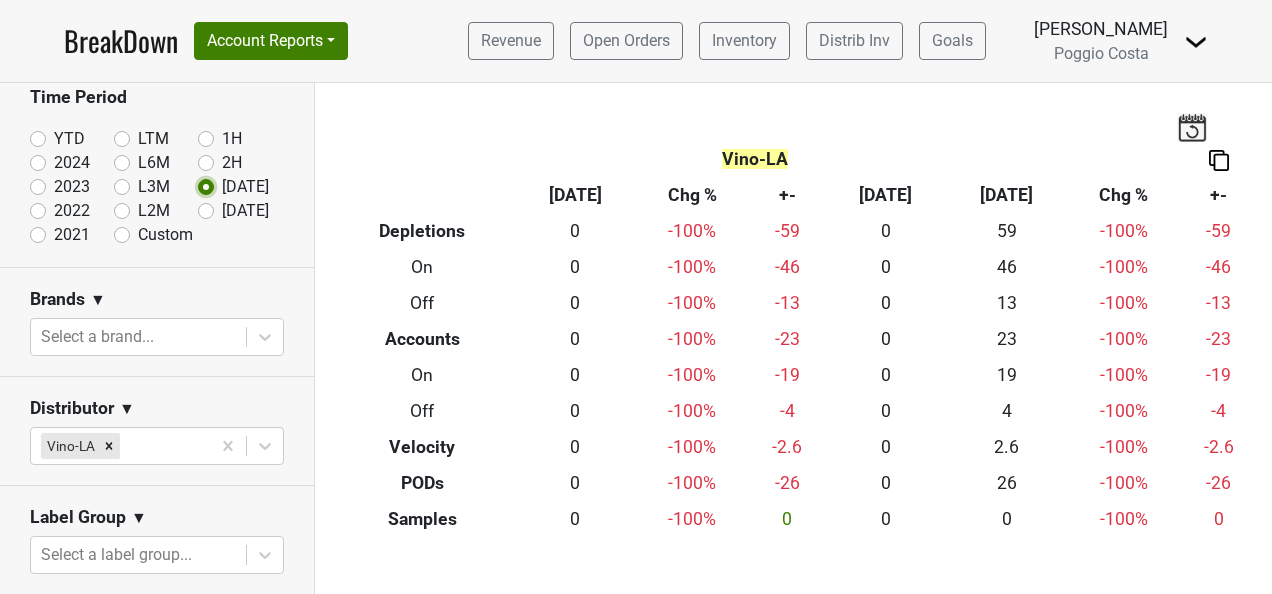 scroll, scrollTop: 0, scrollLeft: 0, axis: both 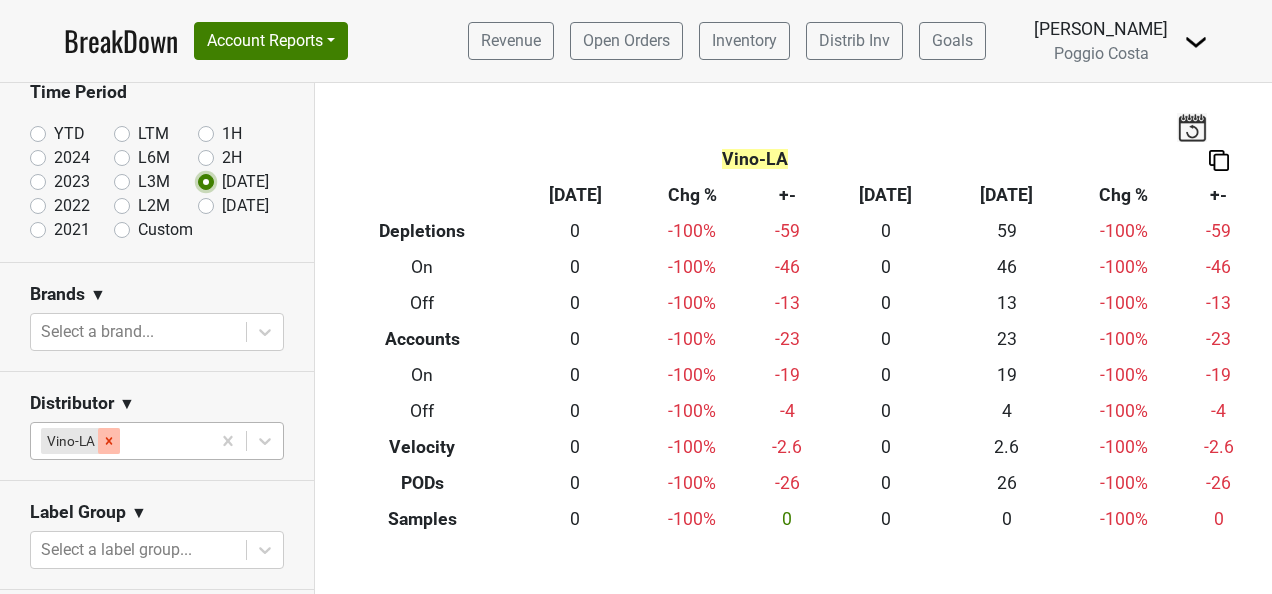 click 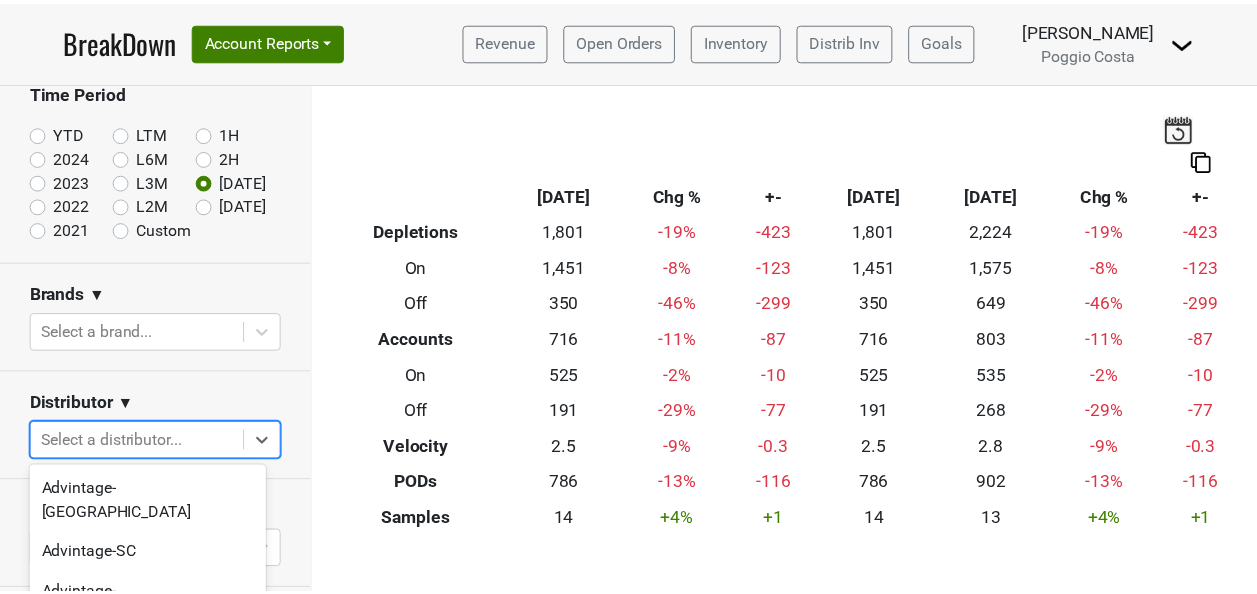 scroll, scrollTop: 172, scrollLeft: 0, axis: vertical 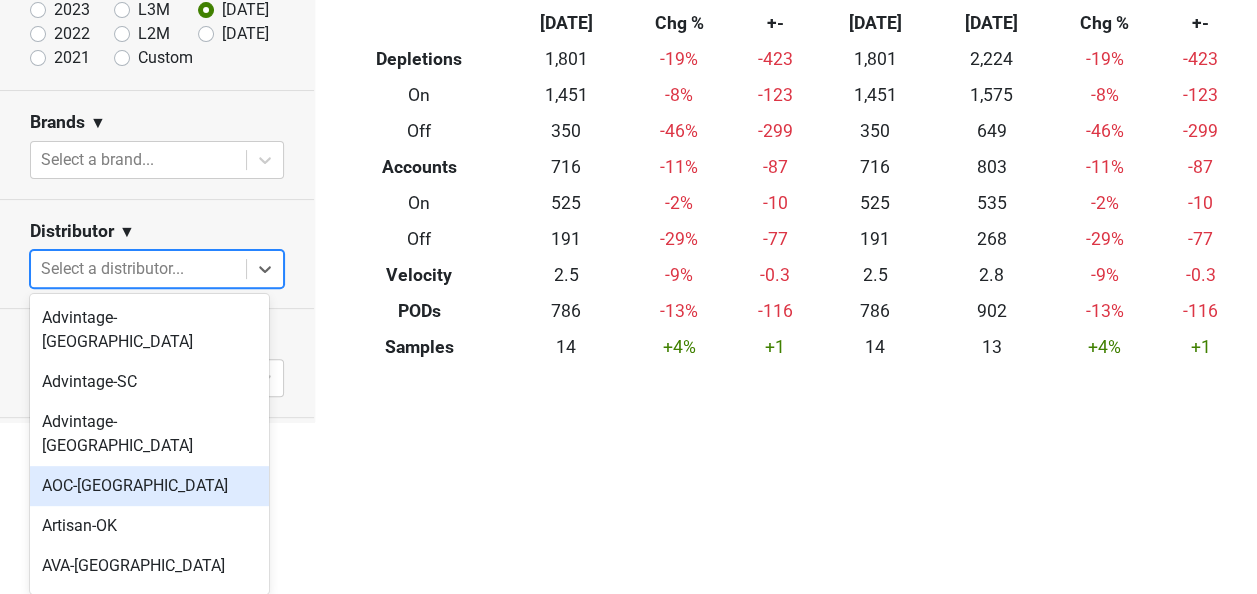 click on "BreakDown
Account Reports
SuperRanker
Map
Award Progress
Chain Compliance
CRM Notes
Revenue
Open Orders
Inventory
Distrib Inv
Poggio Costa YTD" at bounding box center [628, 125] 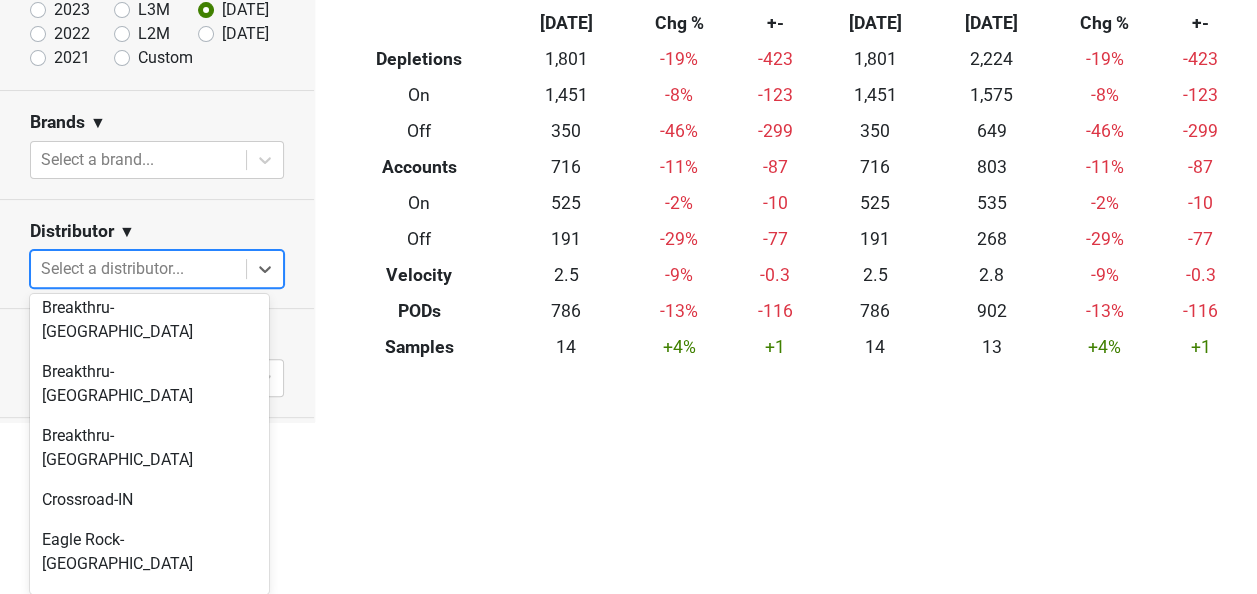scroll, scrollTop: 300, scrollLeft: 0, axis: vertical 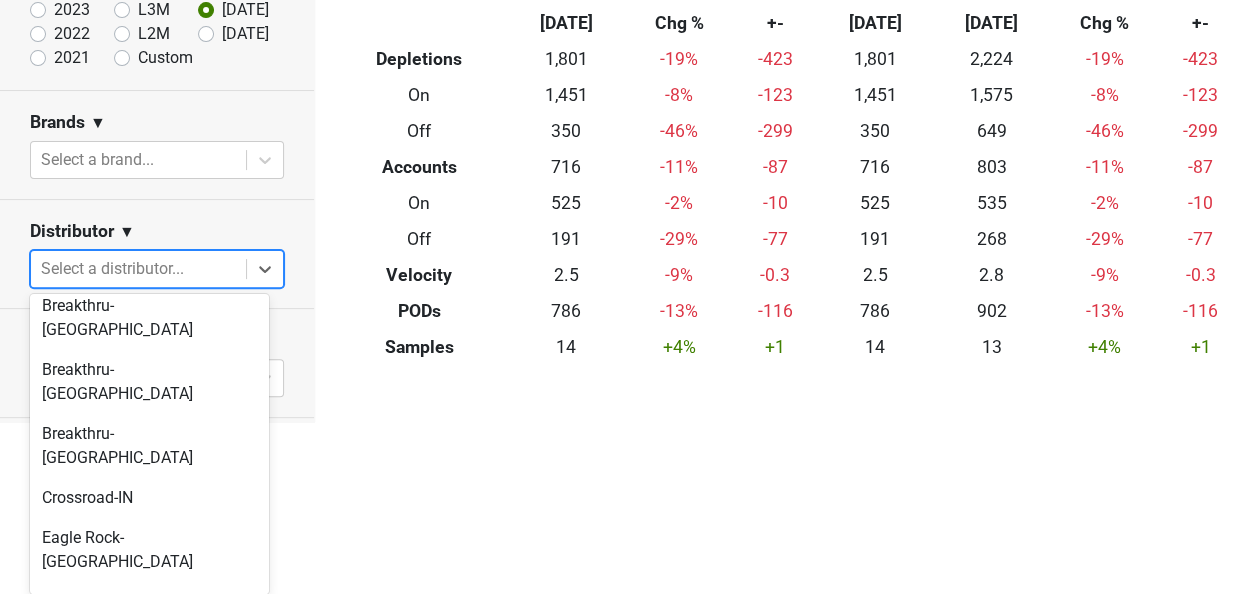 click on "Favorite-[GEOGRAPHIC_DATA]" at bounding box center [149, 642] 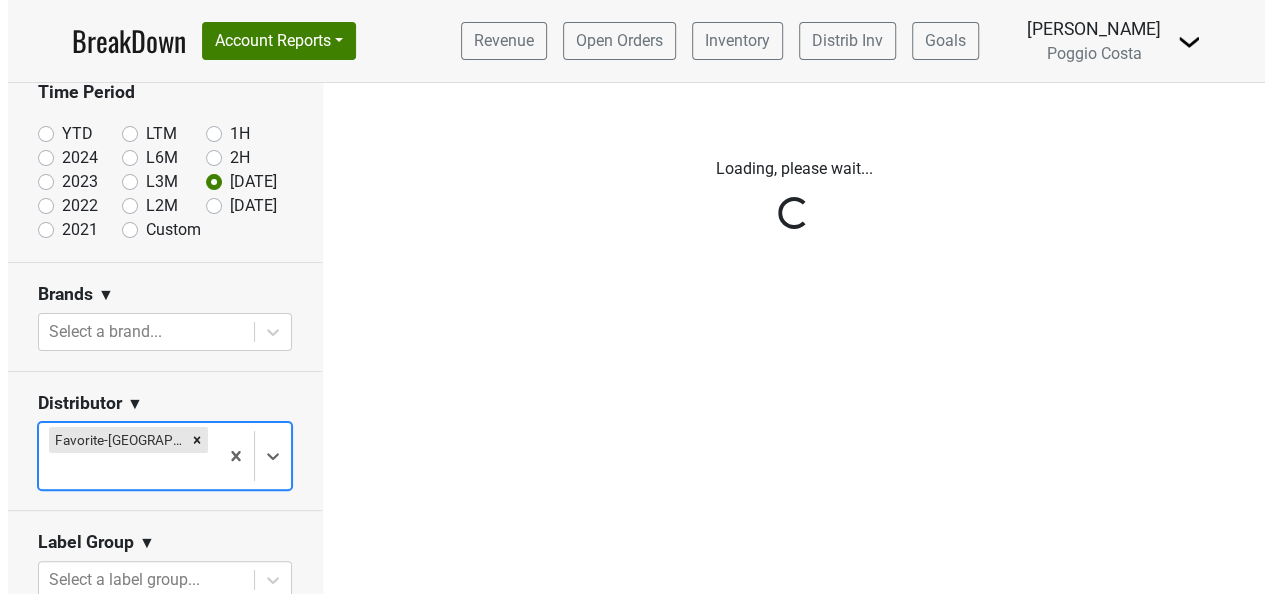 scroll, scrollTop: 0, scrollLeft: 0, axis: both 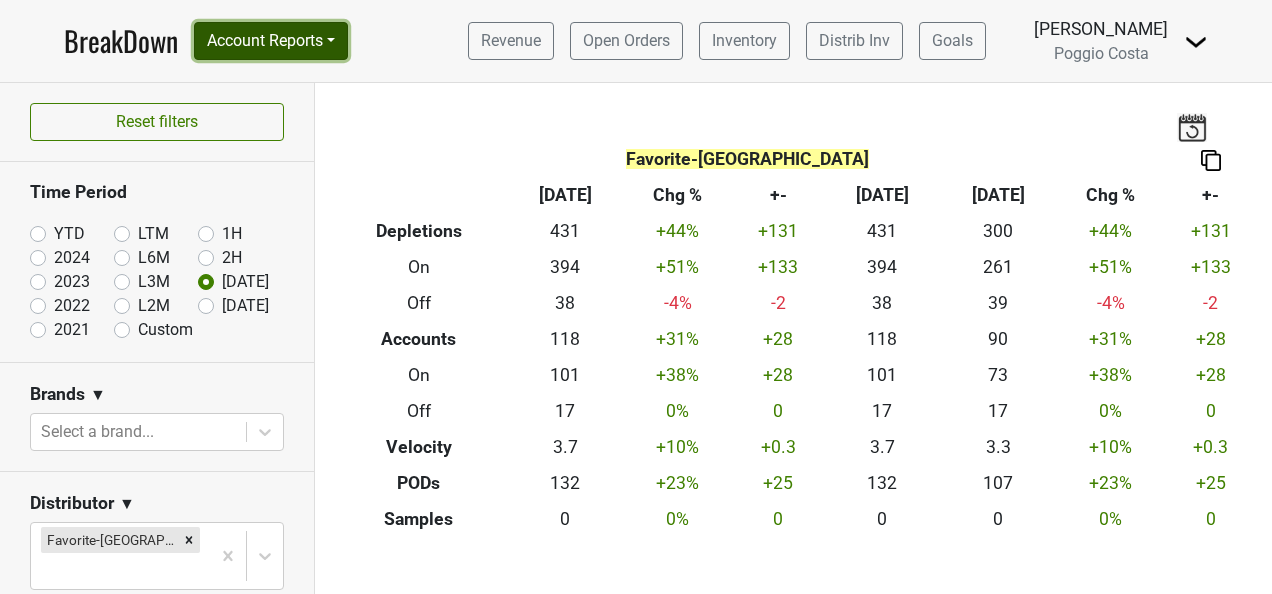 click on "Account Reports" at bounding box center (271, 41) 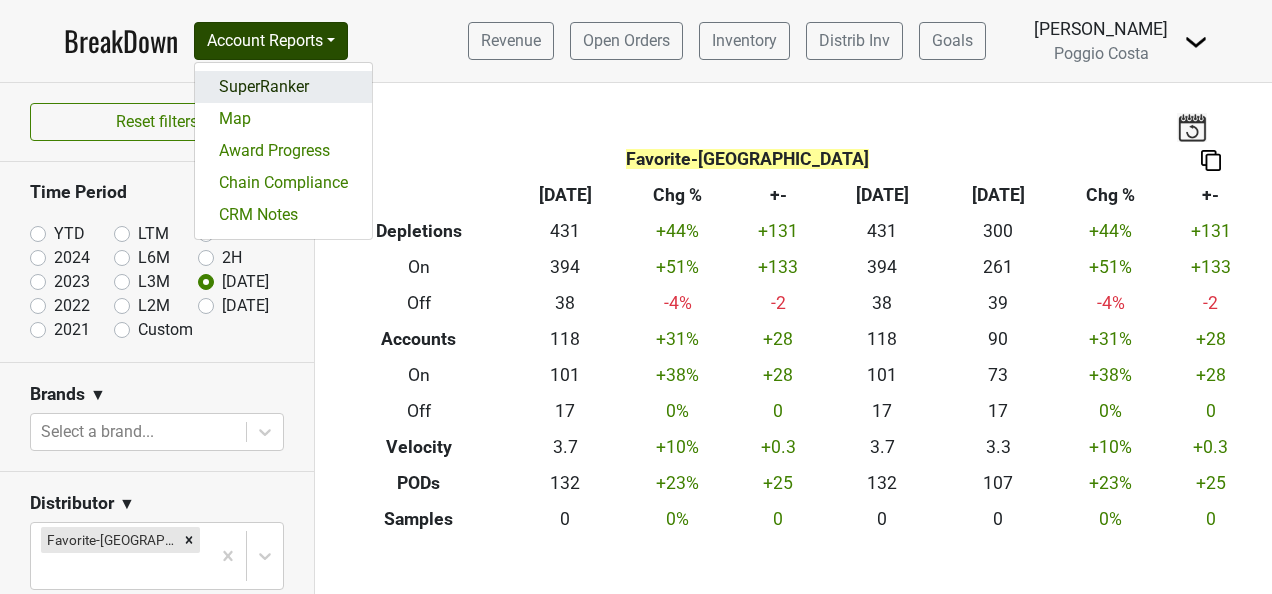 click on "SuperRanker" at bounding box center (283, 87) 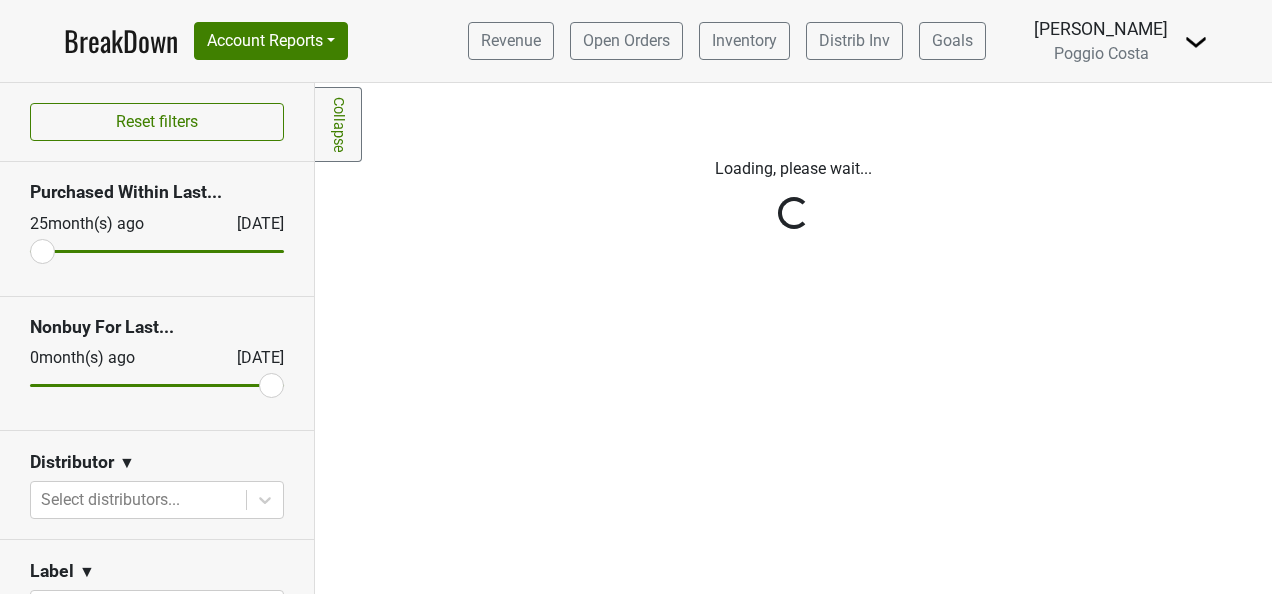 scroll, scrollTop: 0, scrollLeft: 0, axis: both 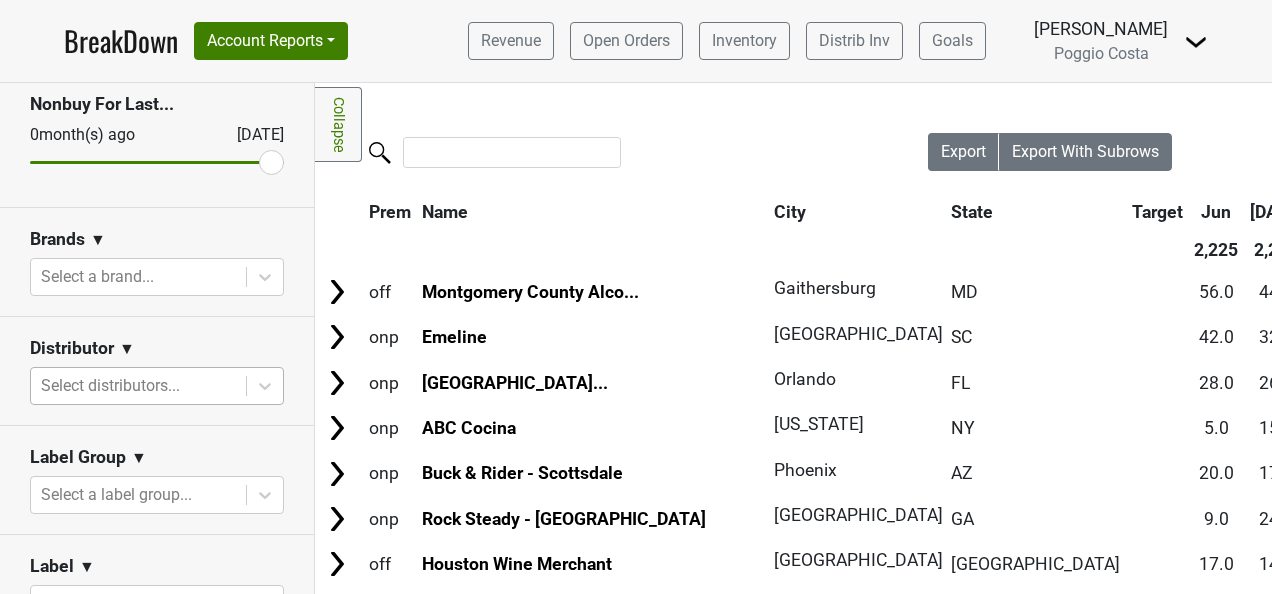 click at bounding box center (138, 386) 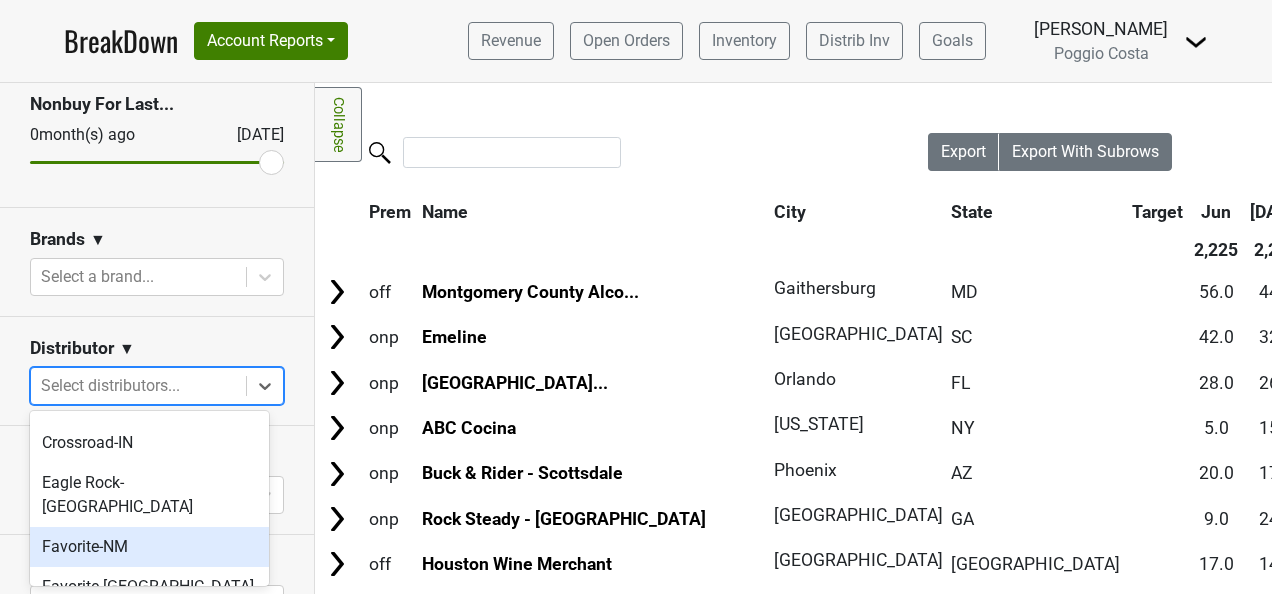 scroll, scrollTop: 500, scrollLeft: 0, axis: vertical 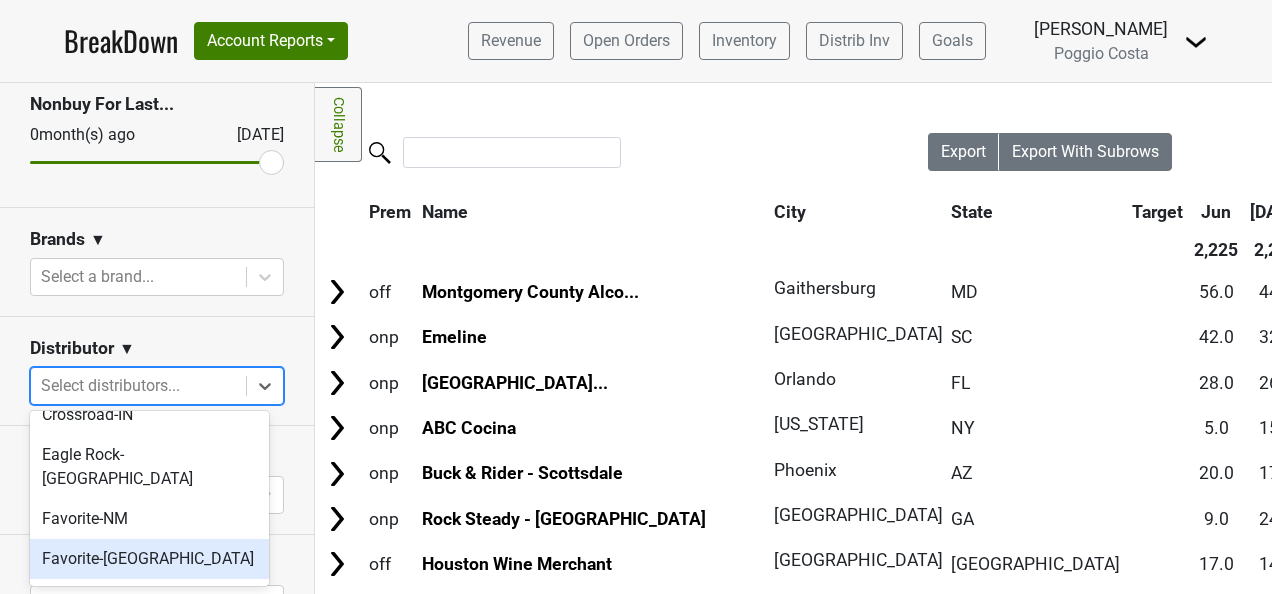 click on "Favorite-[GEOGRAPHIC_DATA]" at bounding box center [149, 559] 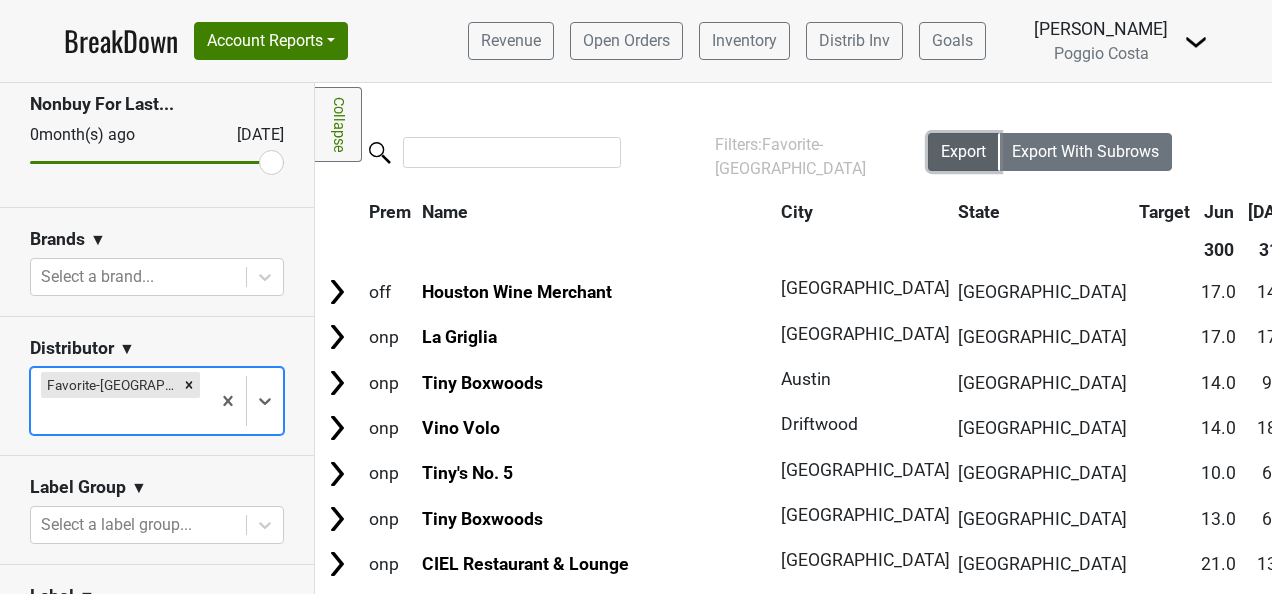 click on "Export" at bounding box center [963, 151] 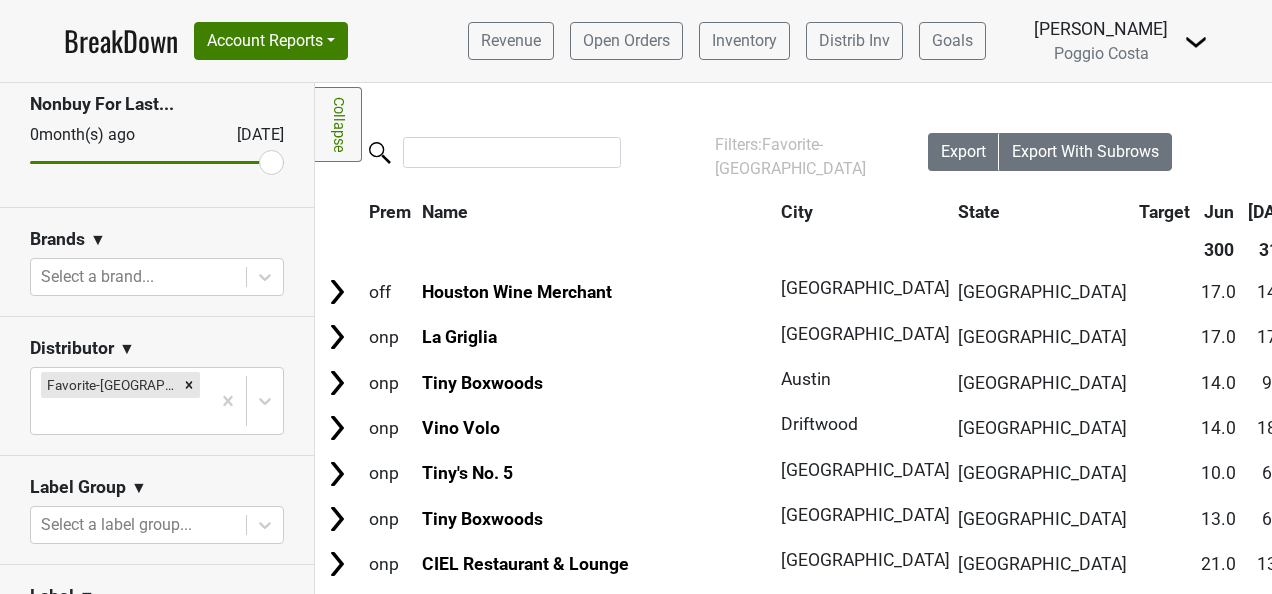 click on "Filters Collapse Loading, please wait...  Please wait, your file is being downloaded... Sorry, something went wrong here. Please check your Downloads folder for your file! Filters:  Favorite-TX   Export   Export With Subrows     Prem Name City State Target Jun Jul Aug Sep Oct Nov Dec Jan Feb Mar Apr May Jun Jul Status Trend LTCM PLTCM +- Region Salesperson Address             300 316 393 329 426 359 469 325 385 416 497 640 431 35.5     4,990 3,085
+1,903
off
Houston Wine Merchant
Houston
TX
17.0
14.0
17.9
11.0
Rising onp onp" at bounding box center (793, 338) 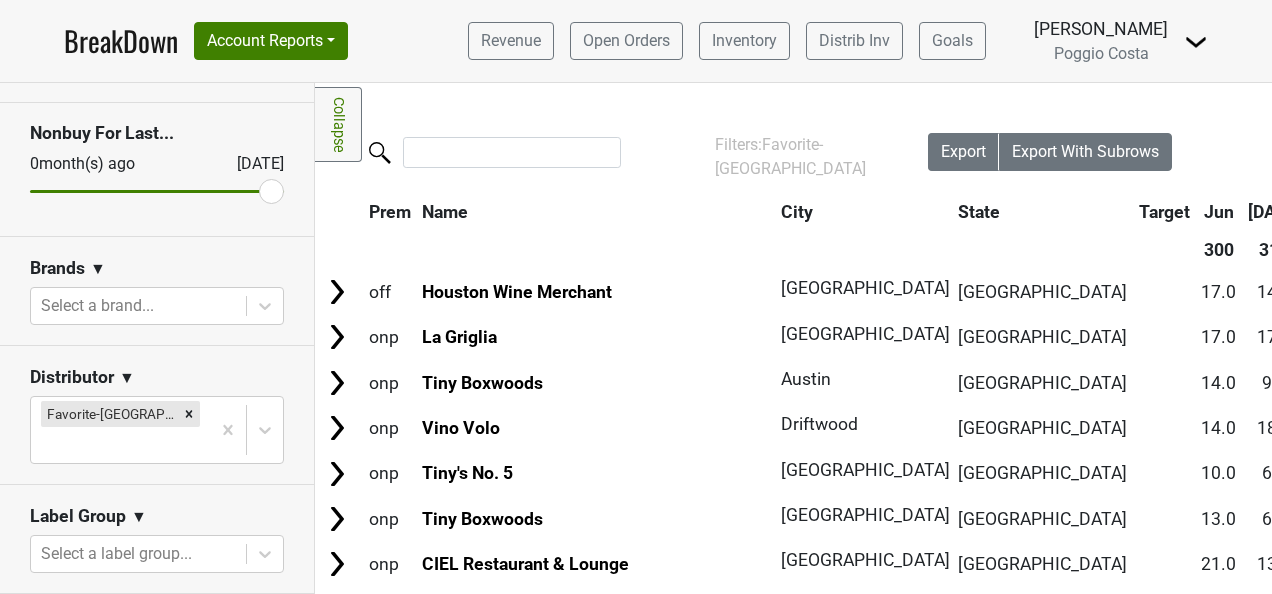 scroll, scrollTop: 200, scrollLeft: 0, axis: vertical 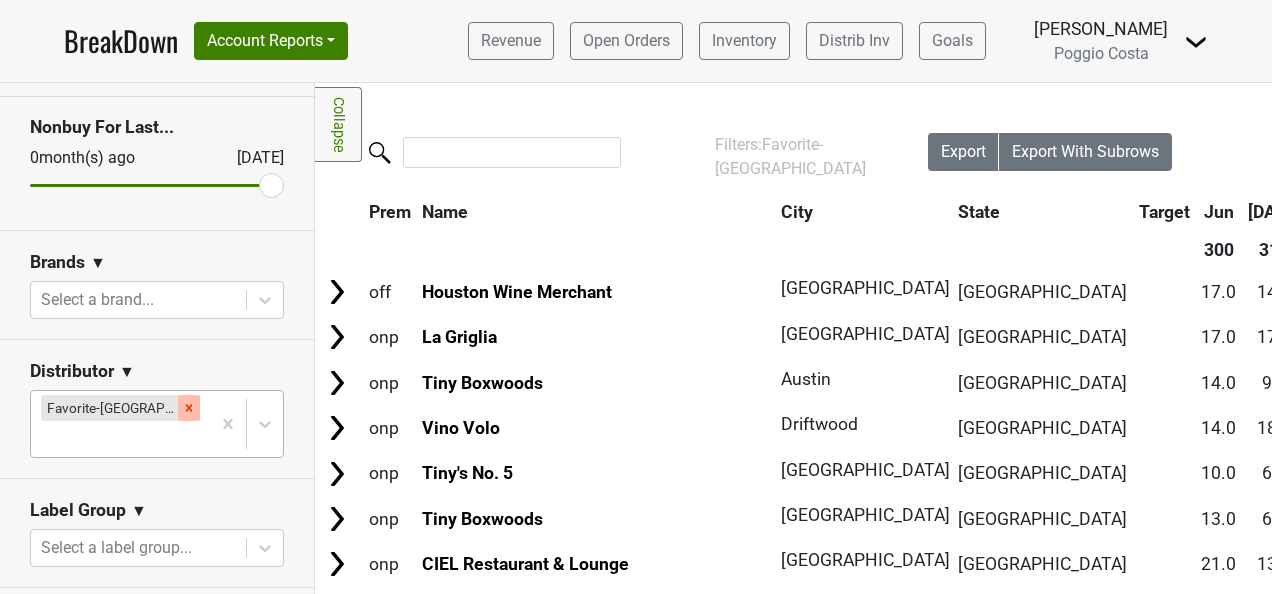 click 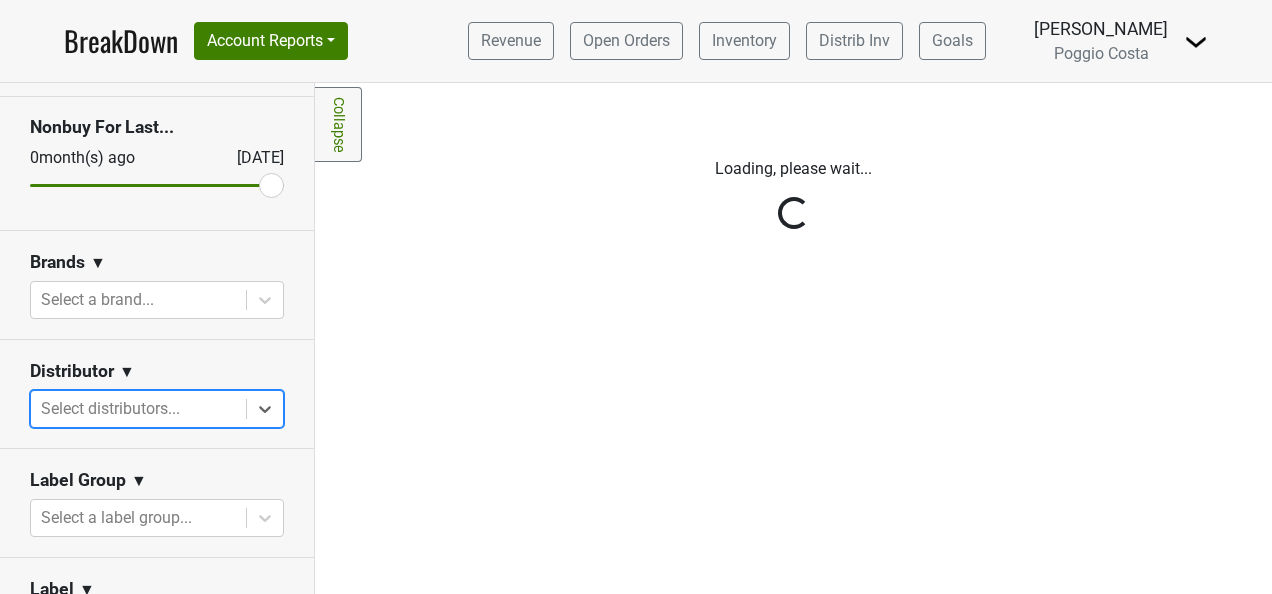 click on "Reset filters Purchased Within Last... 25  month(s) ago Jul '25 Nonbuy For Last... 0  month(s) ago Jul '25 Brands ▼ Select a brand... Distributor ▼   Select is focused ,type to refine list, press Down to open the menu,  press left to focus selected values Select distributors... Label Group ▼ Select a label group... Label ▼ Select labels... Premise & Account Type On Off Chain Independent Region ▼ Select region... Sales Territory ▼ Select sales territory... Chain ▼ Search for a chain... Awards ▼ Select awards... Tags ▼ Select tags... Filters Award Winner Leadrank Target Account Private Clubs" at bounding box center [157, 338] 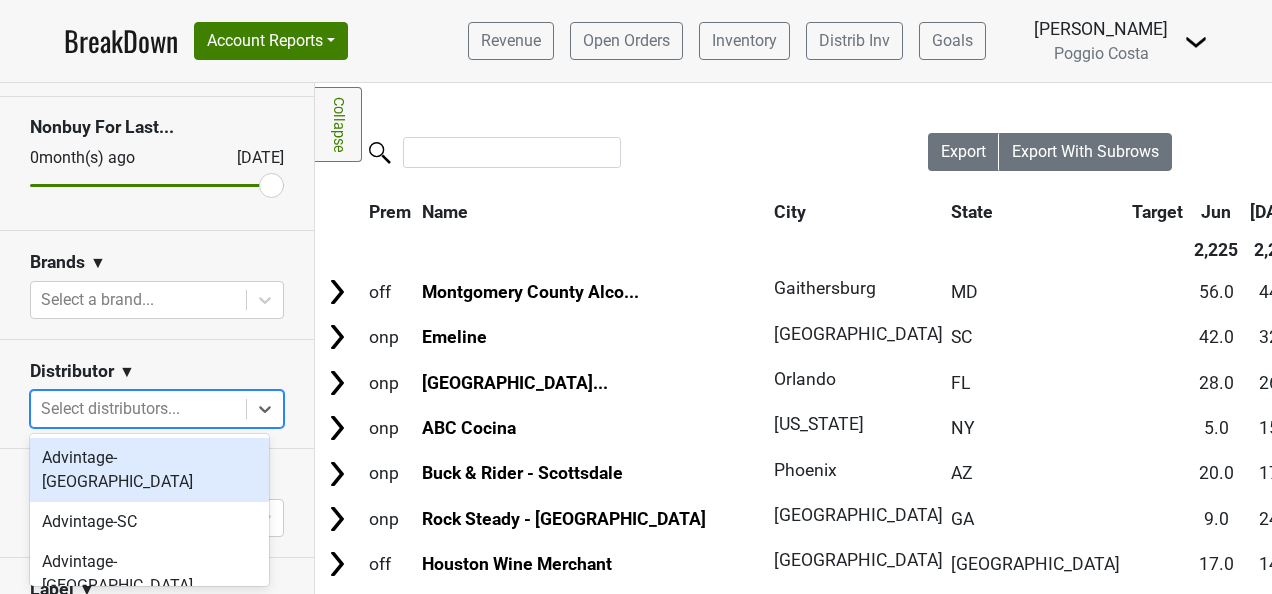 click at bounding box center [138, 409] 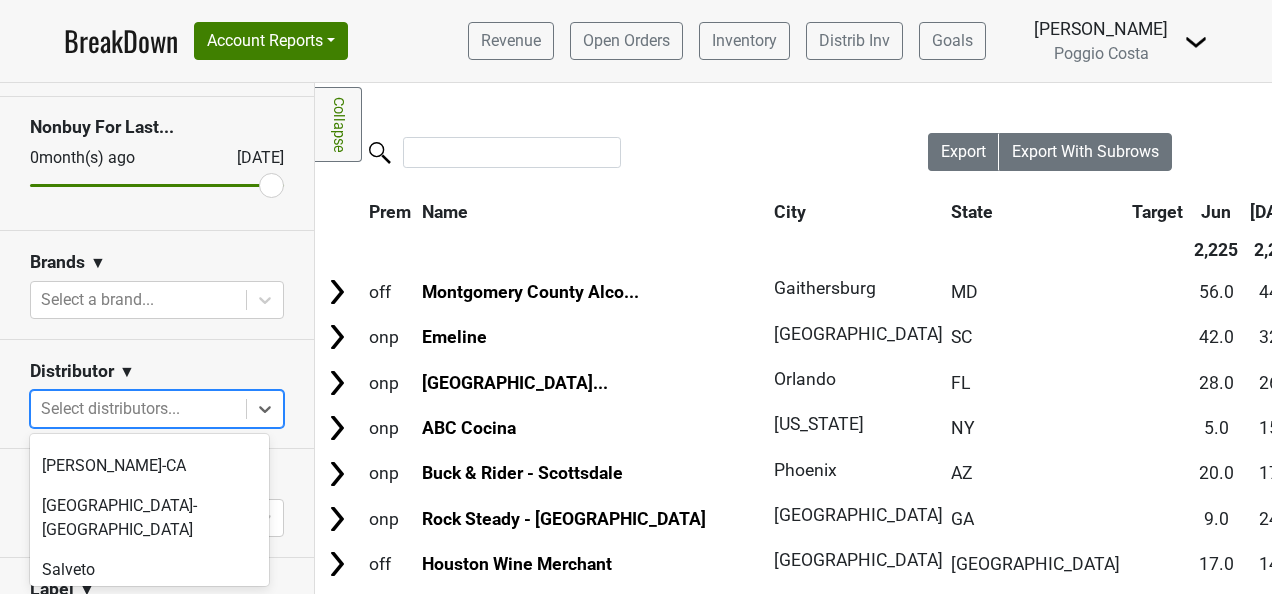 scroll, scrollTop: 1416, scrollLeft: 0, axis: vertical 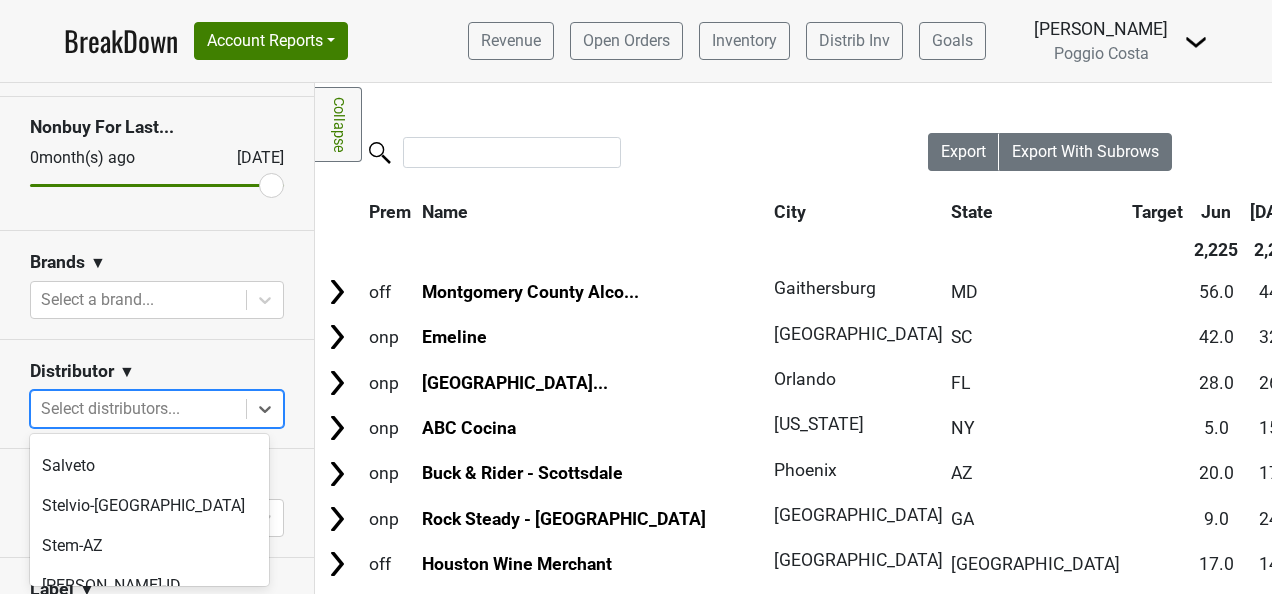 click on "Vino-LA" at bounding box center [149, 898] 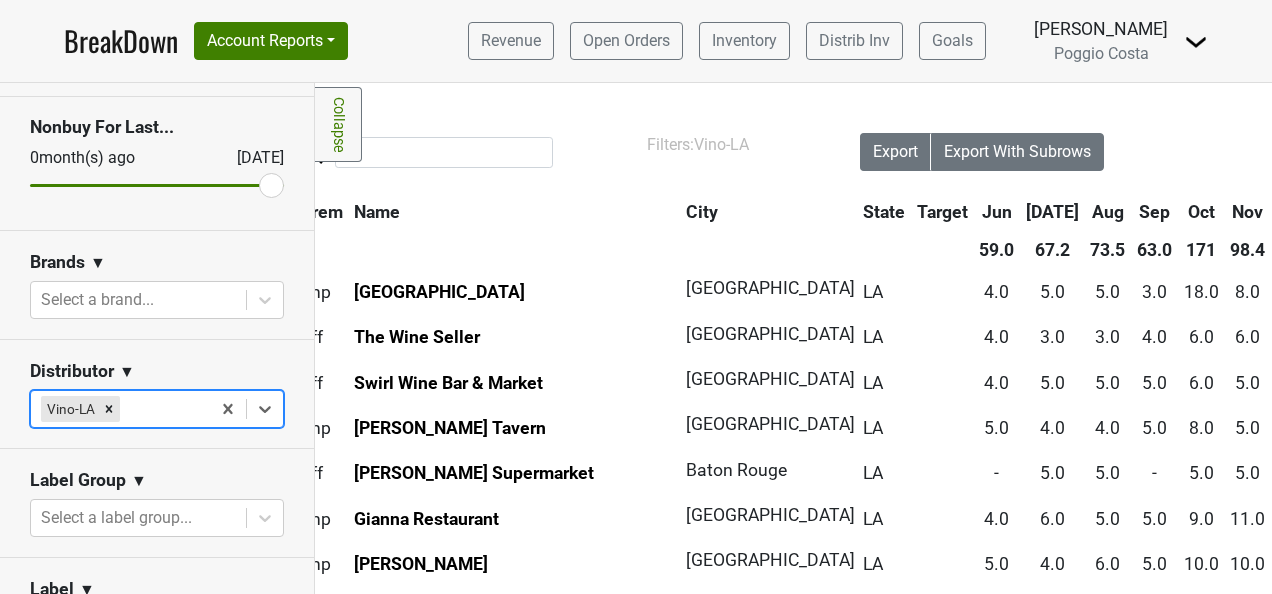 scroll, scrollTop: 0, scrollLeft: 0, axis: both 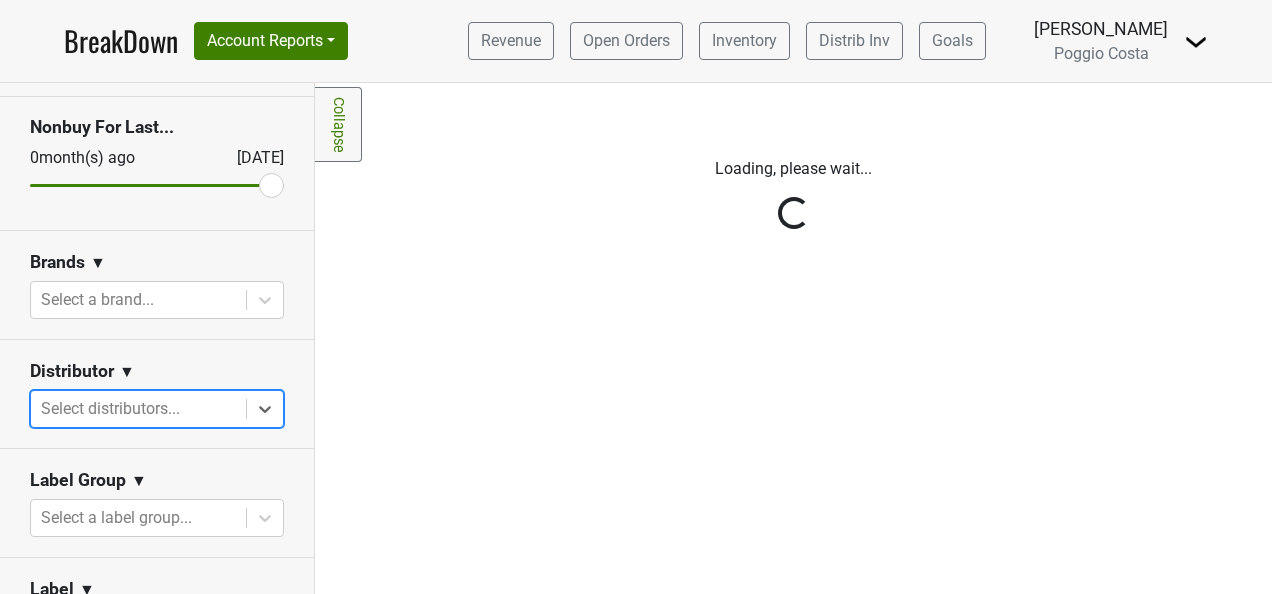 click on "Reset filters Purchased Within Last... 25  month(s) ago Jul '25 Nonbuy For Last... 0  month(s) ago Jul '25 Brands ▼ Select a brand... Distributor ▼ All selected options have been cleared.   Select is focused ,type to refine list, press Down to open the menu,  press left to focus selected values Select distributors... Label Group ▼ Select a label group... Label ▼ Select labels... Premise & Account Type On Off Chain Independent Region ▼ Select region... Sales Territory ▼ Select sales territory... Chain ▼ Search for a chain... Awards ▼ Select awards... Tags ▼ Select tags... Filters Award Winner Leadrank Target Account Private Clubs" at bounding box center [157, 338] 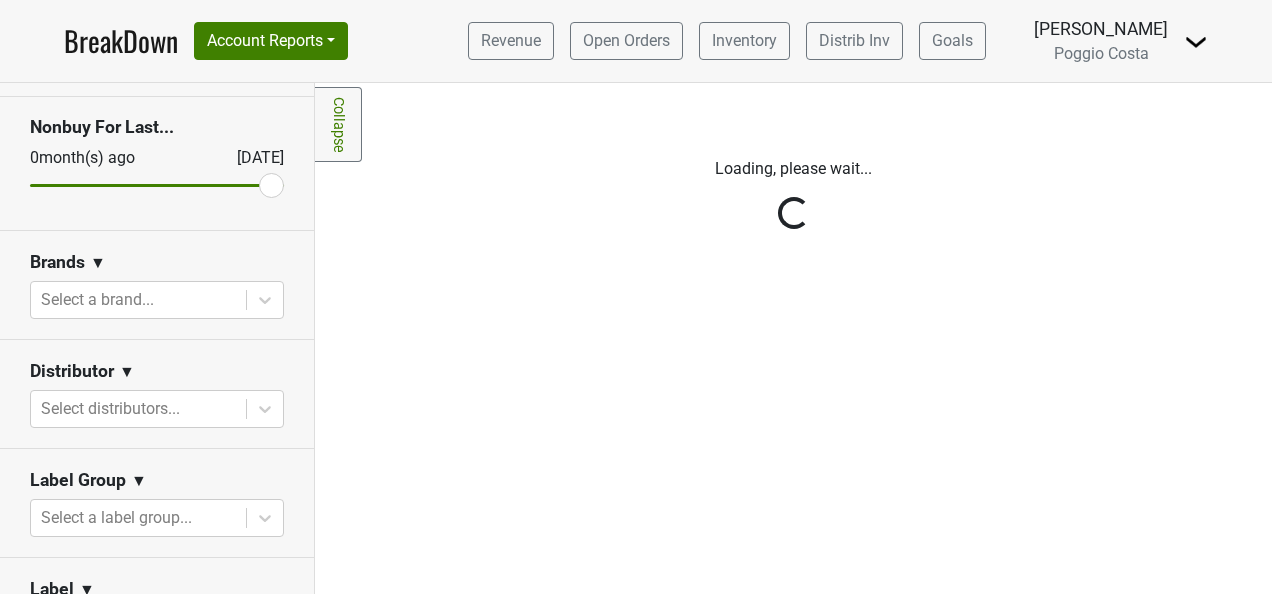 click at bounding box center [138, 409] 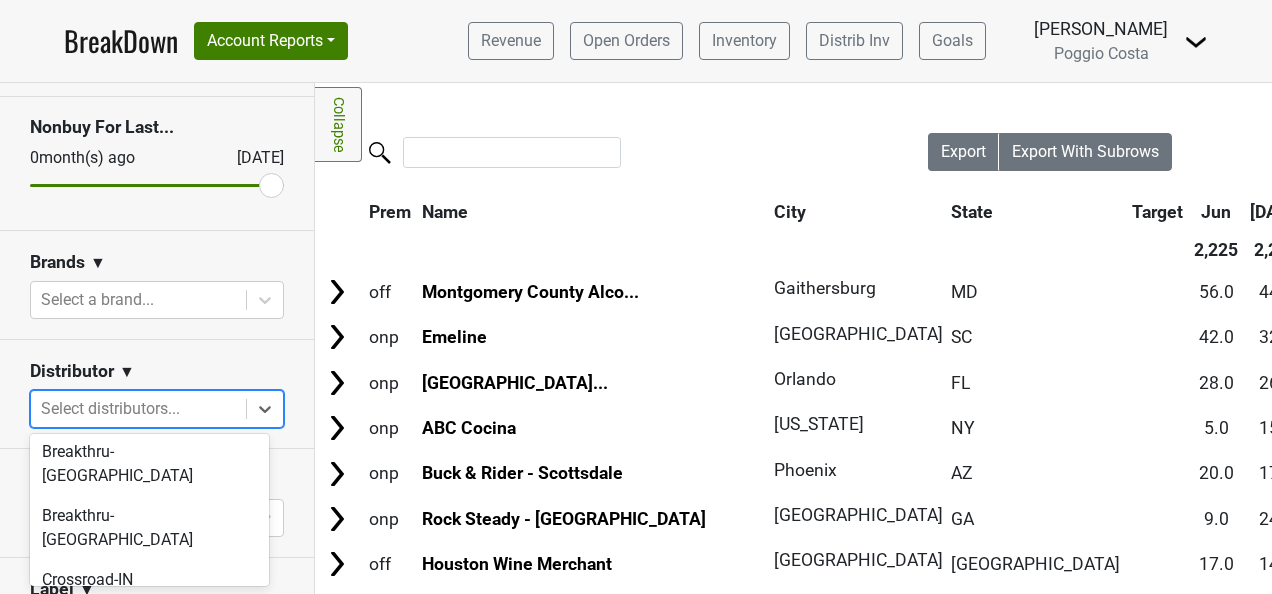 scroll, scrollTop: 400, scrollLeft: 0, axis: vertical 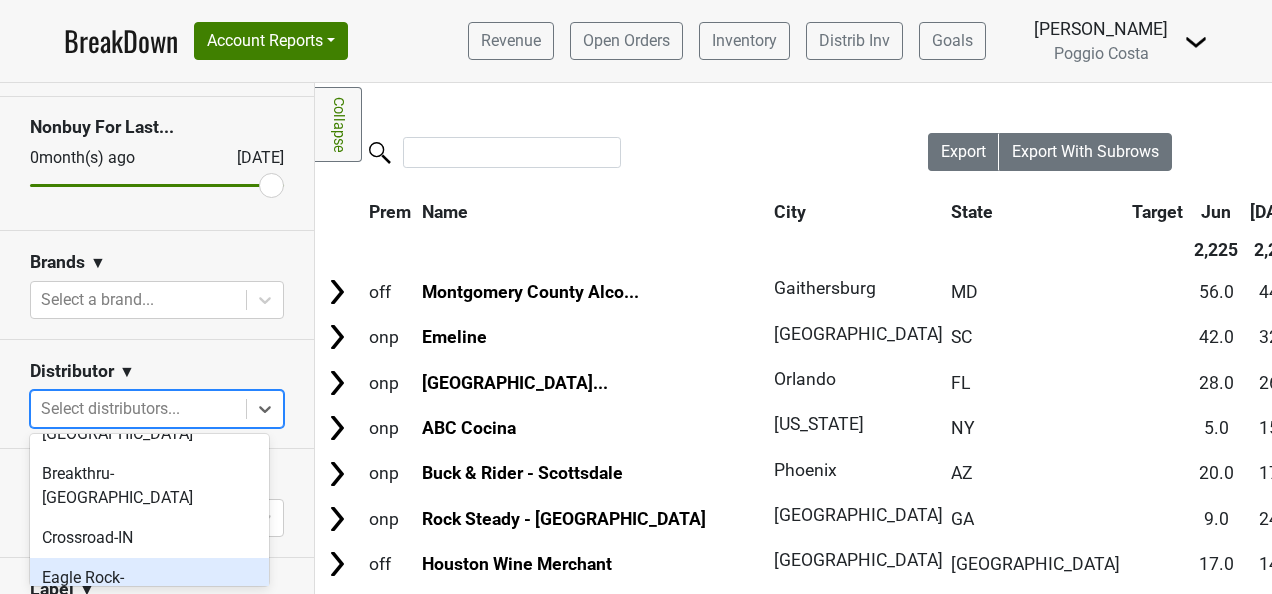 click on "Eagle Rock-[GEOGRAPHIC_DATA]" at bounding box center [149, 590] 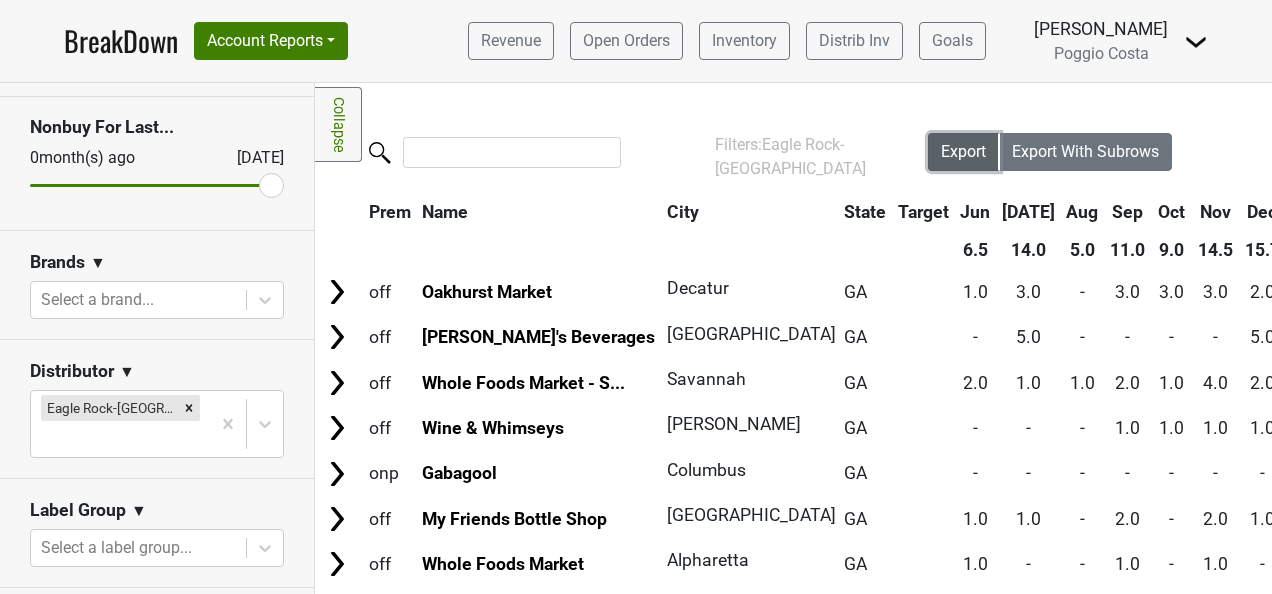 click on "Export" at bounding box center (963, 151) 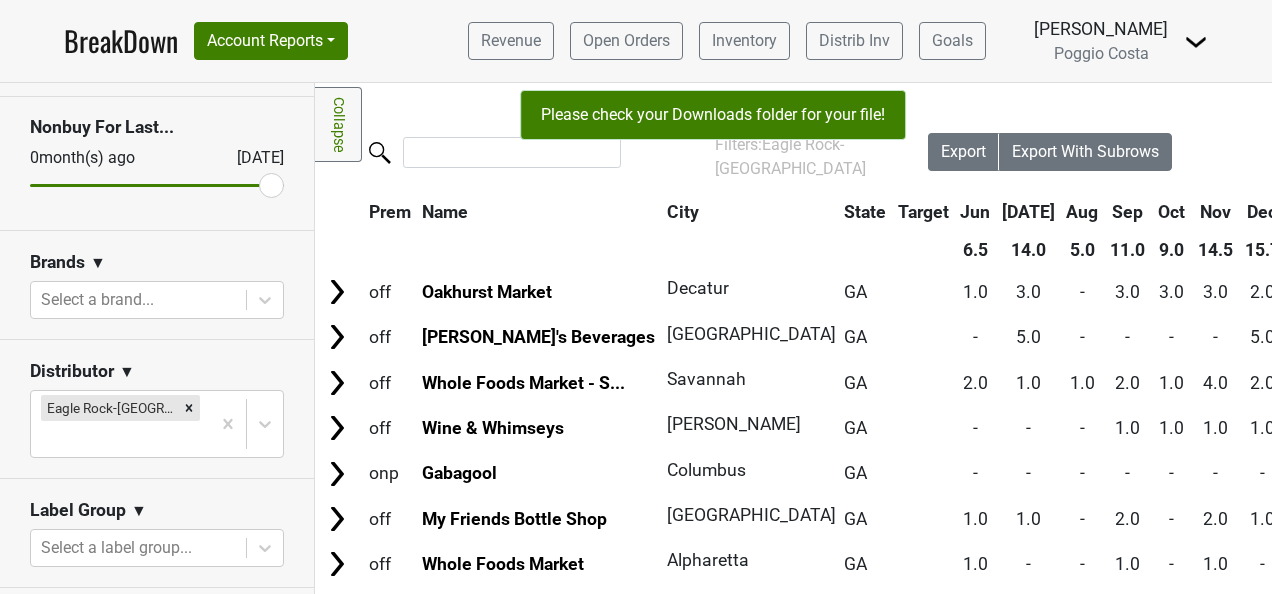 click on "Prem Name City State Target Jun Jul Aug Sep Oct Nov Dec Jan Feb Mar Apr May Jun Jul Status Trend LTCM PLTCM +- Region Salesperson Address             6.5 14.0 5.0 11.0 9.0 14.5 15.7 17.2 11.0 10.0 11.0 15.0 12.0 -     145 166
-22
off
Oakhurst Market
Decatur
GA
1.0
3.0
-
3.0
3.0
3.0
2.0
2.0
off Flagged off off" at bounding box center (1573, 1070) 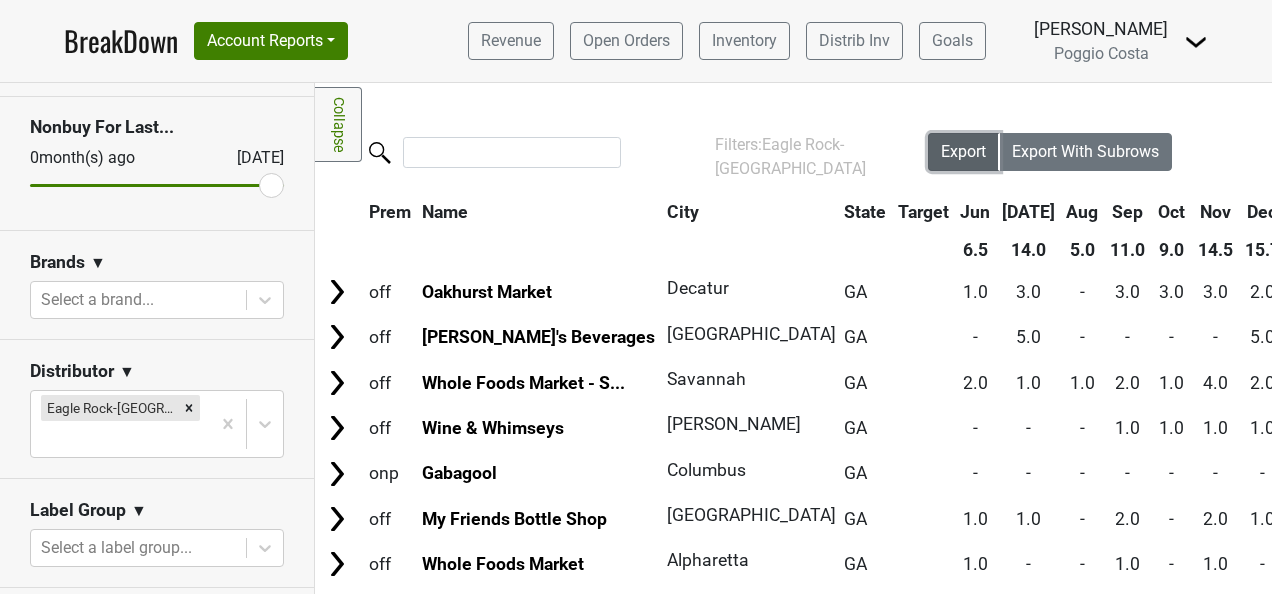 click on "Export" at bounding box center (963, 151) 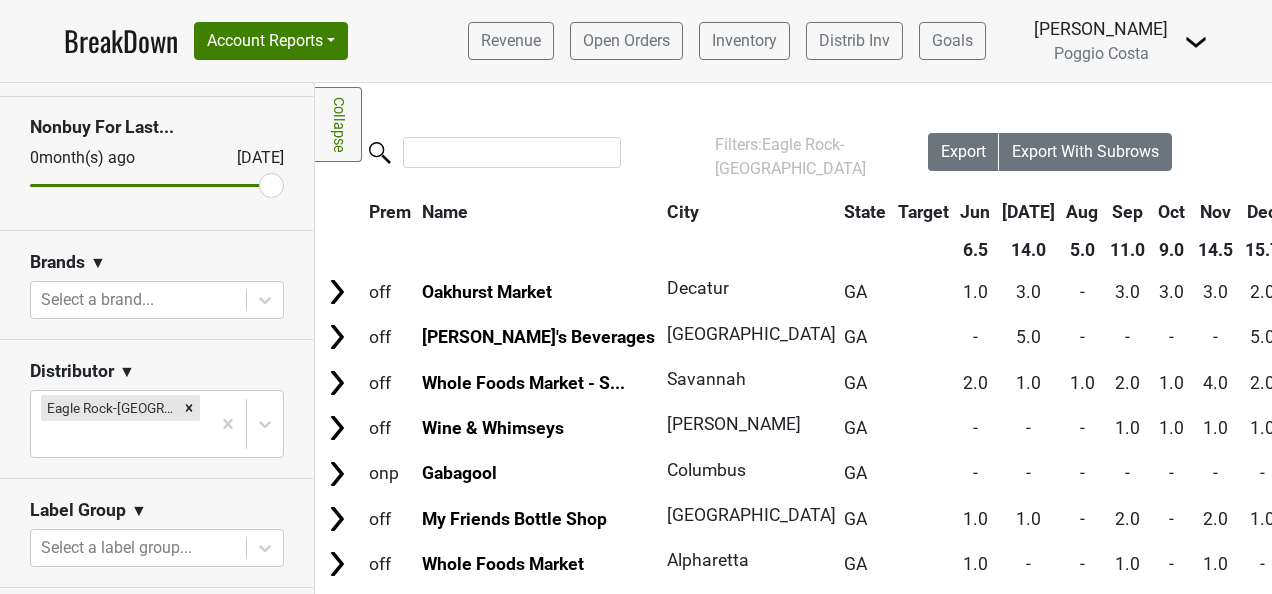 click on "Name" at bounding box center [539, 212] 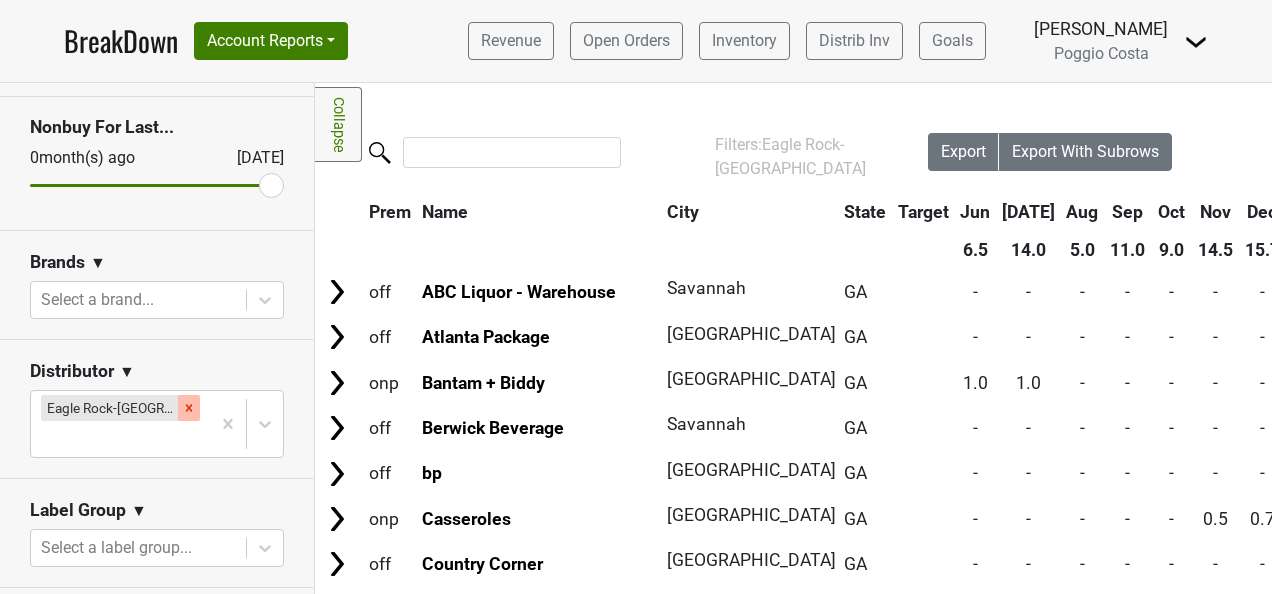 click 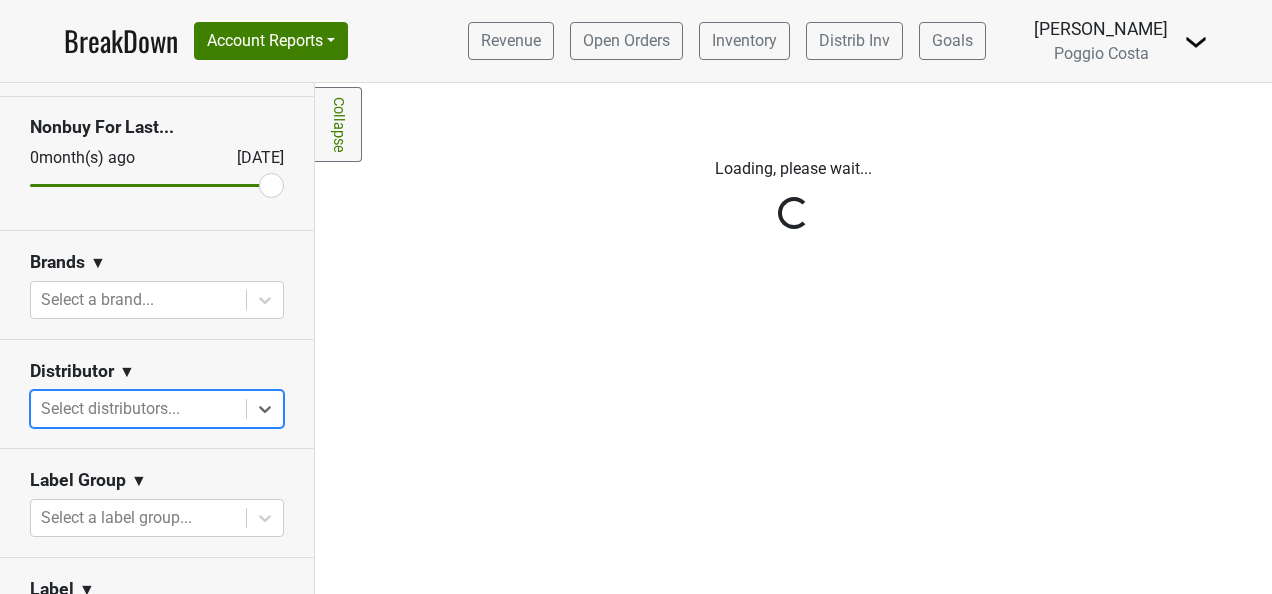click on "Reset filters Purchased Within Last... 25  month(s) ago Jul '25 Nonbuy For Last... 0  month(s) ago Jul '25 Brands ▼ Select a brand... Distributor ▼   Select is focused ,type to refine list, press Down to open the menu,  press left to focus selected values Select distributors... Label Group ▼ Select a label group... Label ▼ Select labels... Premise & Account Type On Off Chain Independent Region ▼ Select region... Sales Territory ▼ Select sales territory... Chain ▼ Search for a chain... Awards ▼ Select awards... Tags ▼ Select tags... Filters Award Winner Leadrank Target Account Private Clubs" at bounding box center (157, 338) 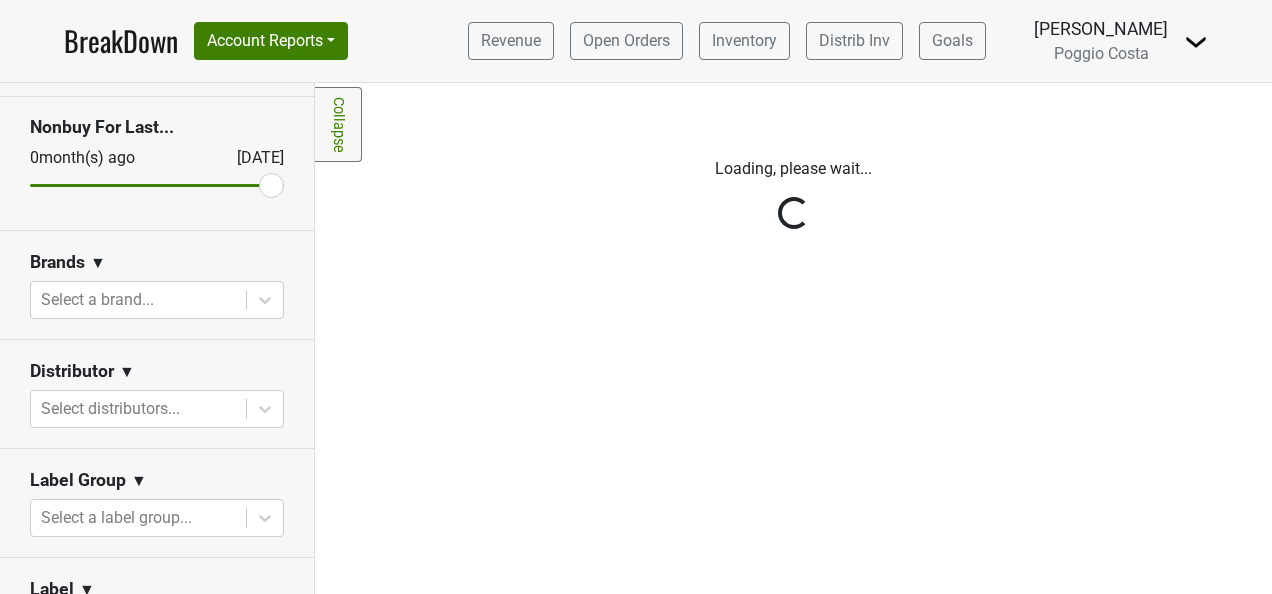 click on "Reset filters Purchased Within Last... 25  month(s) ago Jul '25 Nonbuy For Last... 0  month(s) ago Jul '25 Brands ▼ Select a brand... Distributor ▼ Select distributors... Label Group ▼ Select a label group... Label ▼ Select labels... Premise & Account Type On Off Chain Independent Region ▼ Select region... Sales Territory ▼ Select sales territory... Chain ▼ Search for a chain... Awards ▼ Select awards... Tags ▼ Select tags... Filters Award Winner Leadrank Target Account Private Clubs" at bounding box center (157, 338) 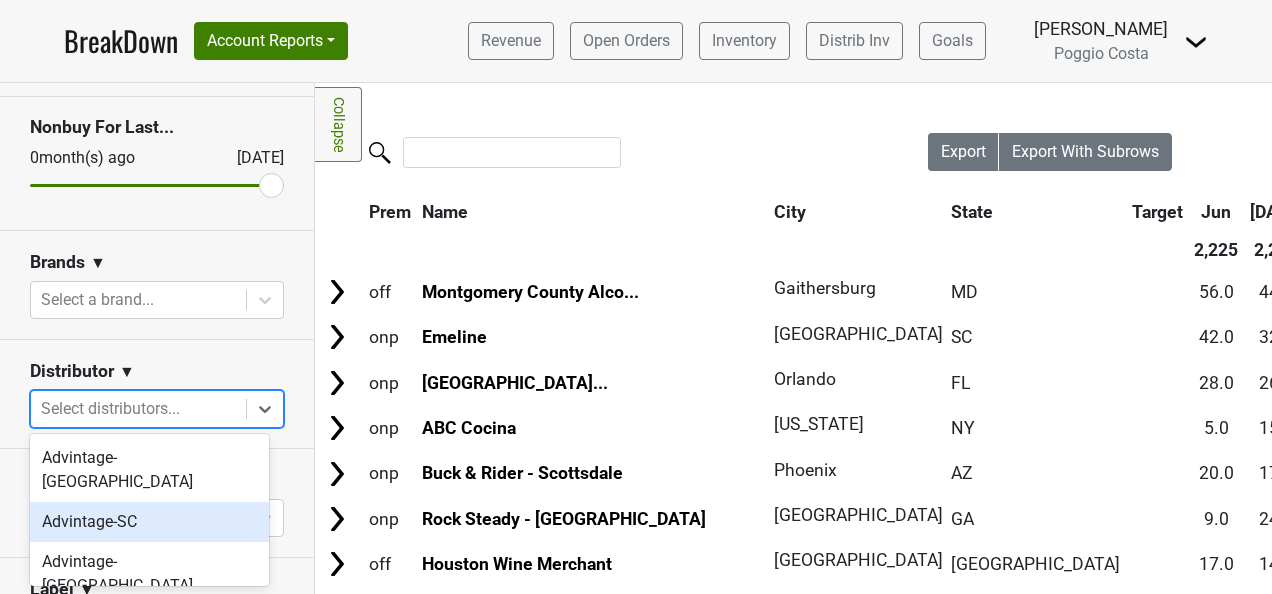 click on "Advintage-SC" at bounding box center [149, 522] 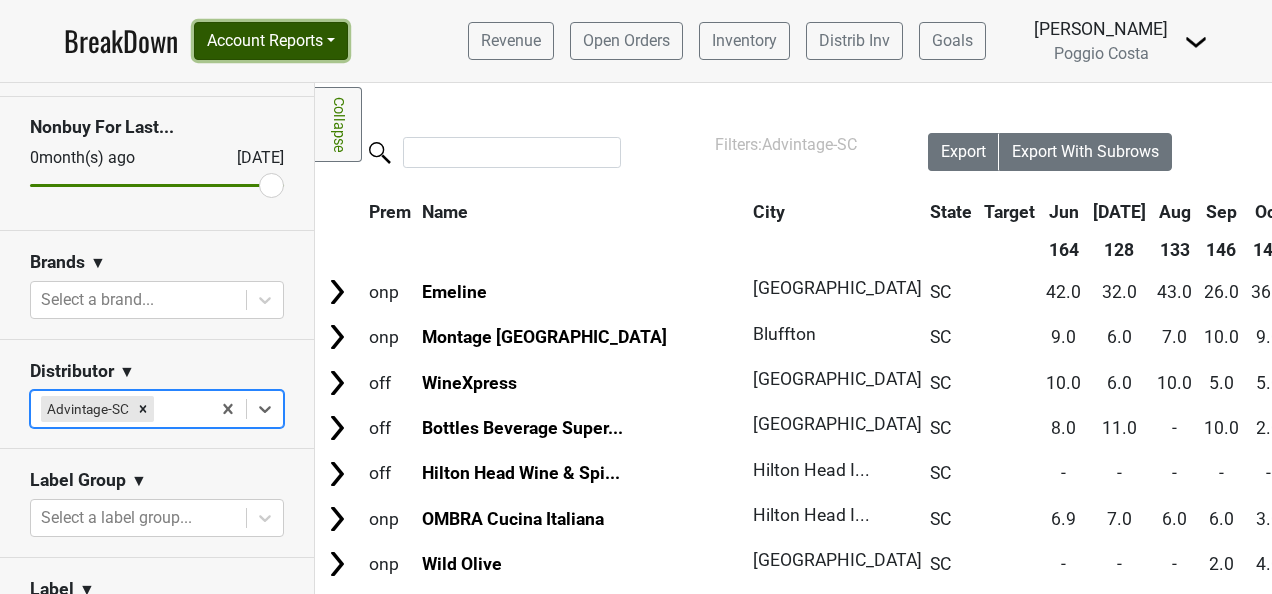 click on "Account Reports" at bounding box center [271, 41] 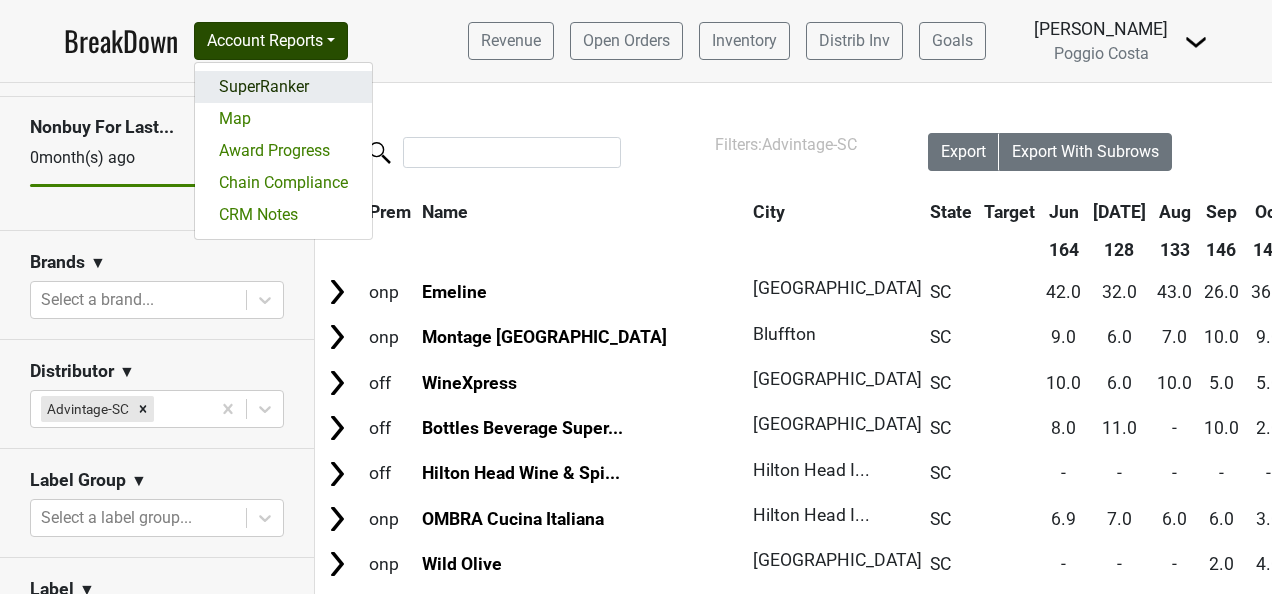 click on "SuperRanker" at bounding box center (283, 87) 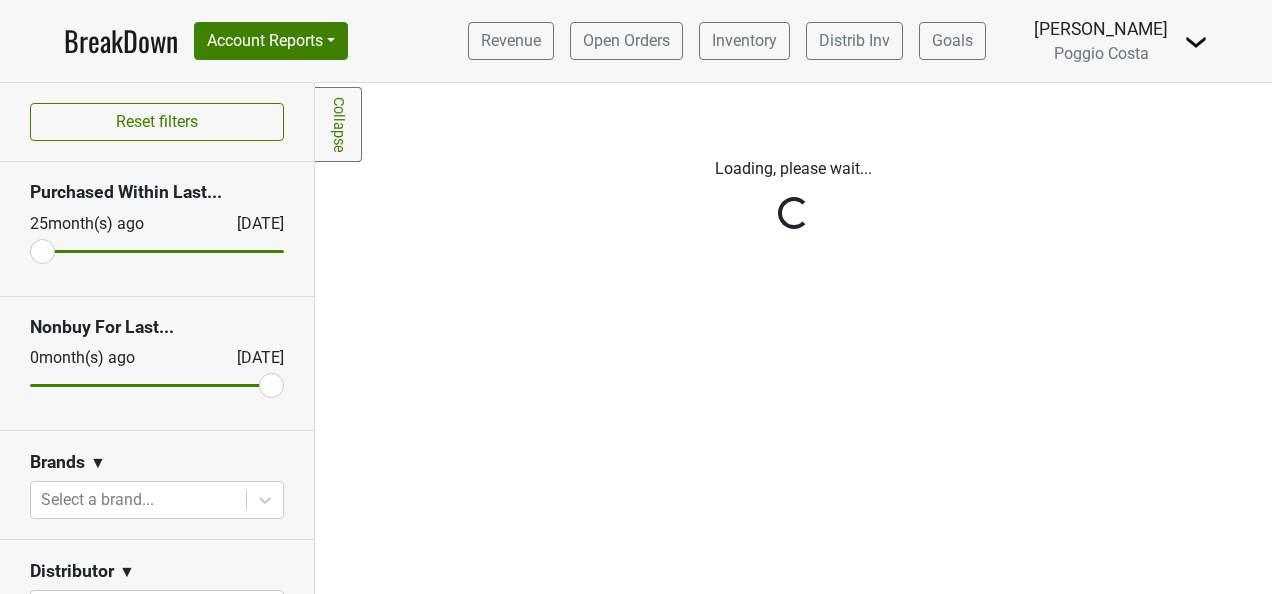 scroll, scrollTop: 0, scrollLeft: 0, axis: both 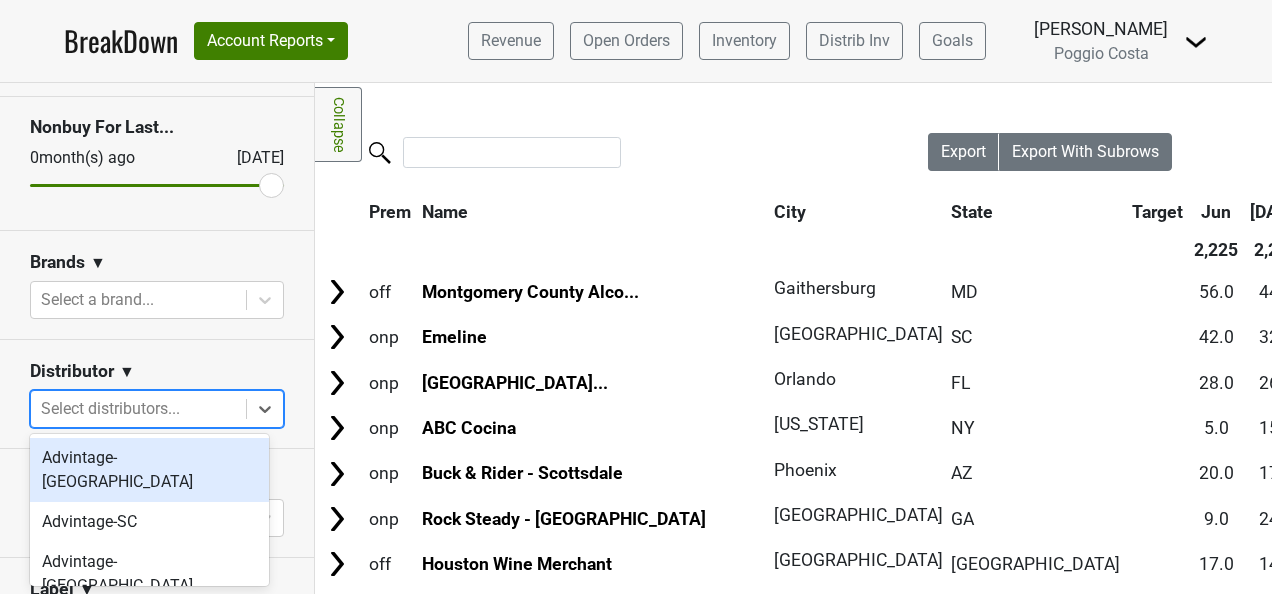 click at bounding box center (138, 409) 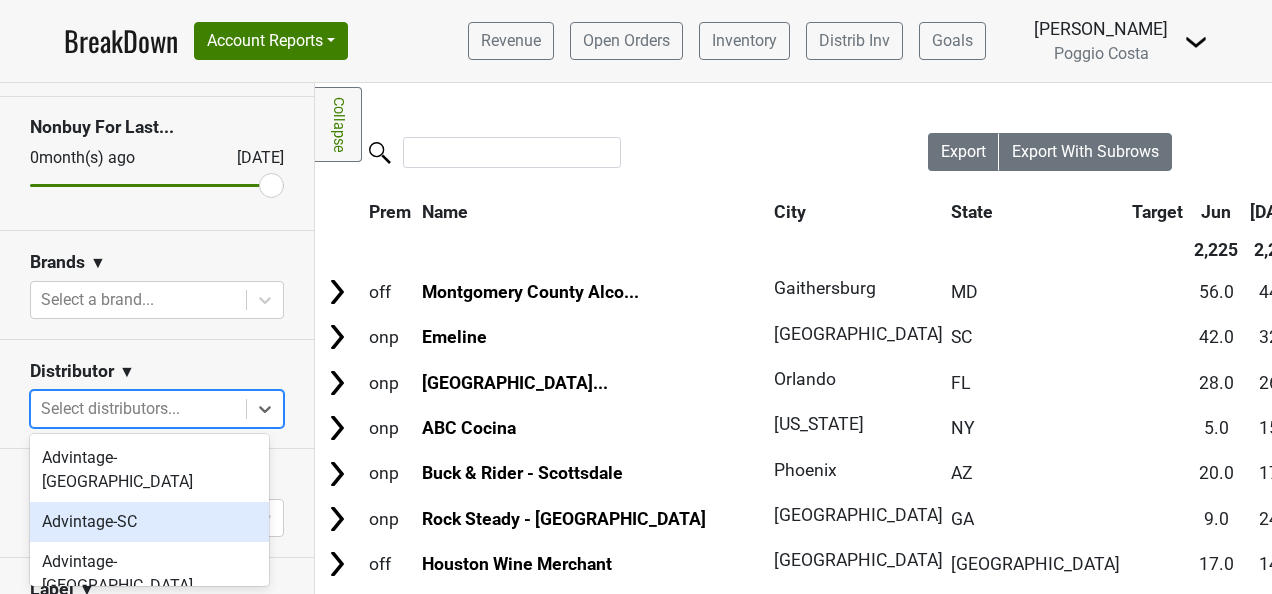 click on "Advintage-SC" at bounding box center [149, 522] 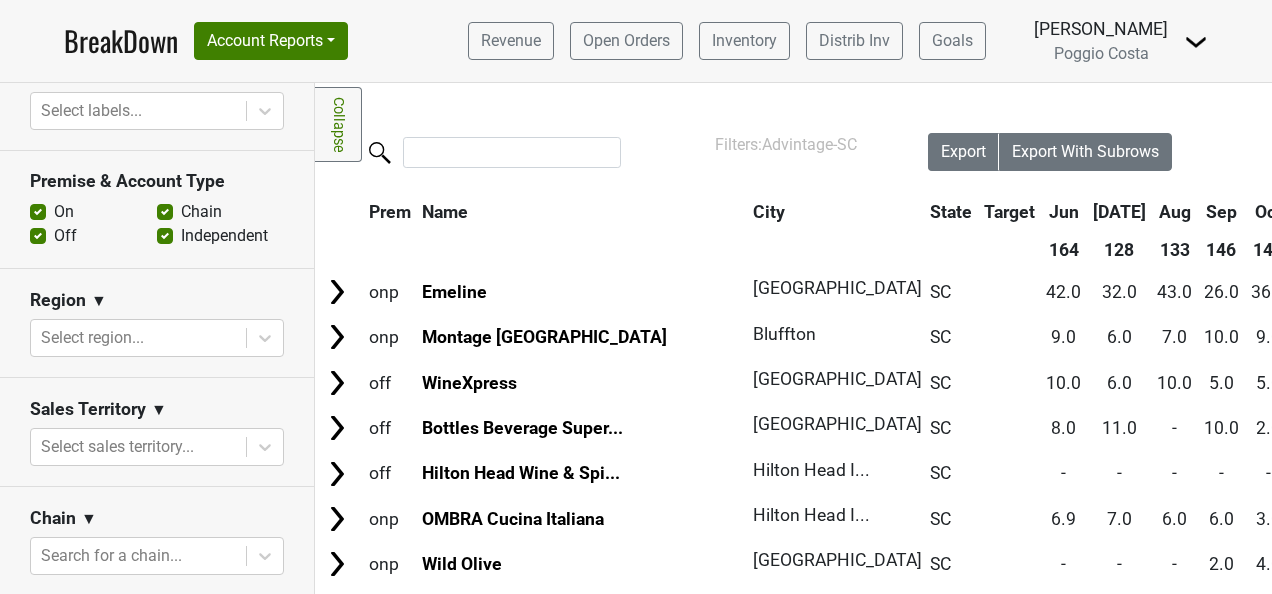 scroll, scrollTop: 800, scrollLeft: 0, axis: vertical 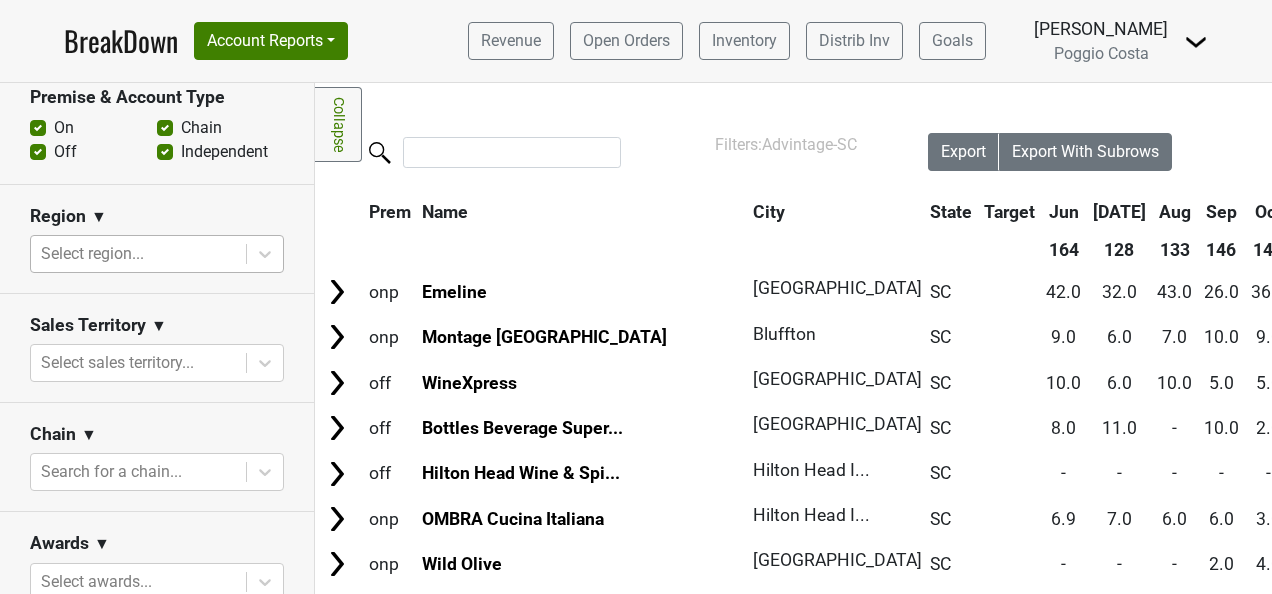 click at bounding box center (138, 254) 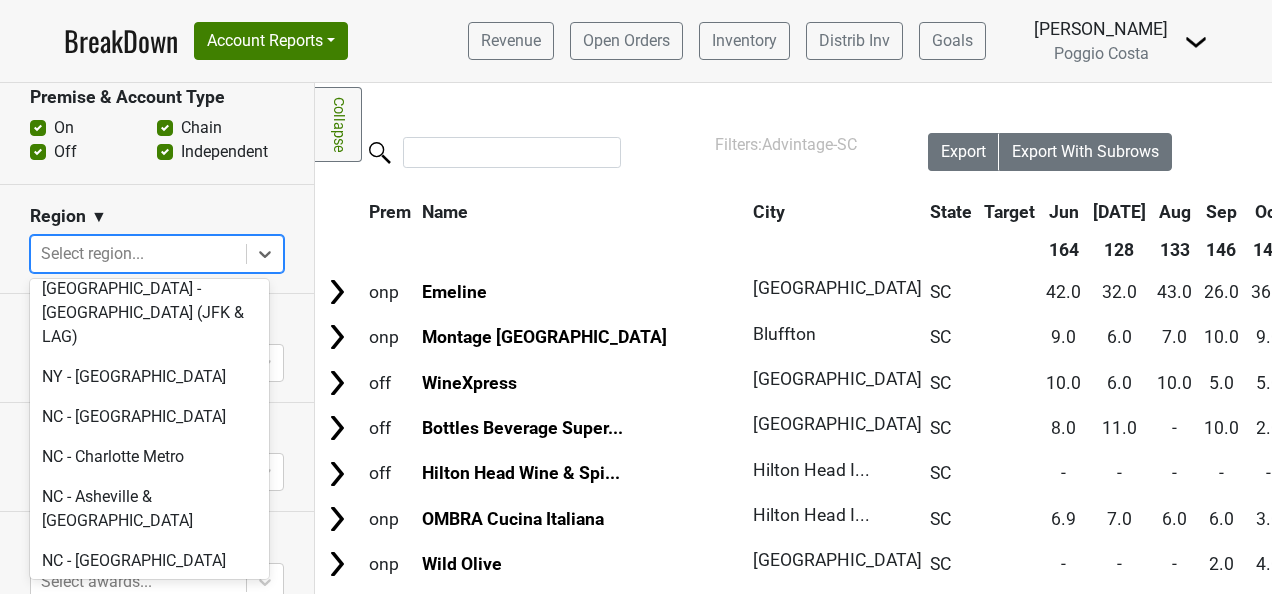 scroll, scrollTop: 4800, scrollLeft: 0, axis: vertical 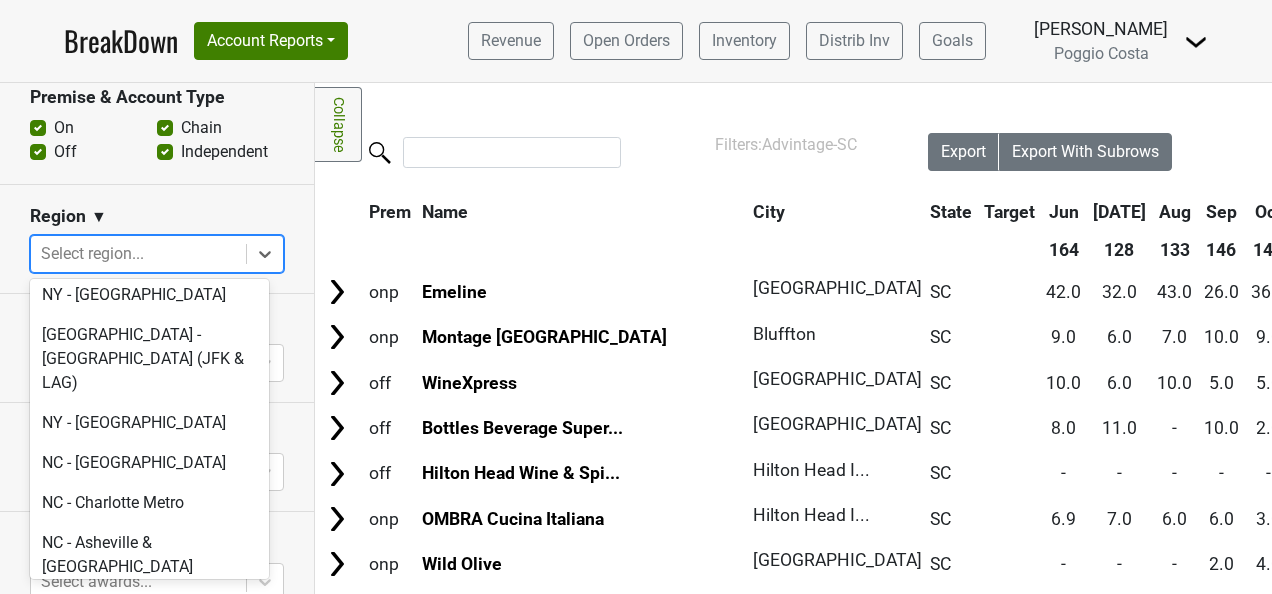 click on "SC - [GEOGRAPHIC_DATA], Kiawah, [GEOGRAPHIC_DATA]" at bounding box center [149, 1203] 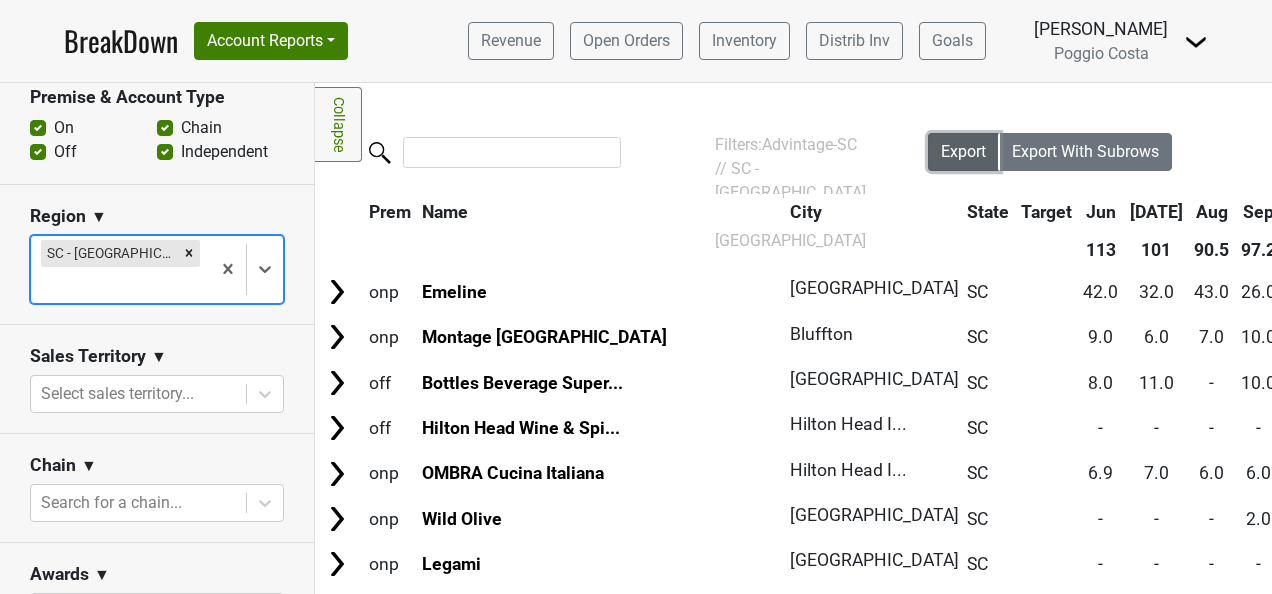 click on "Export" at bounding box center [963, 151] 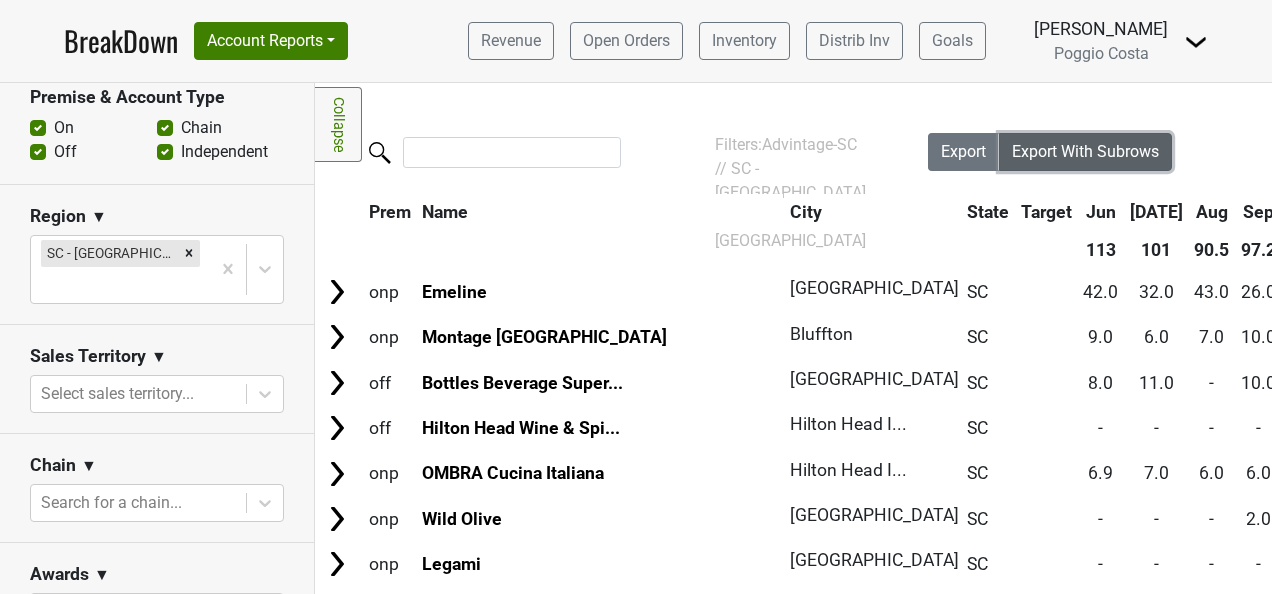 click on "Export With Subrows" at bounding box center (1085, 152) 